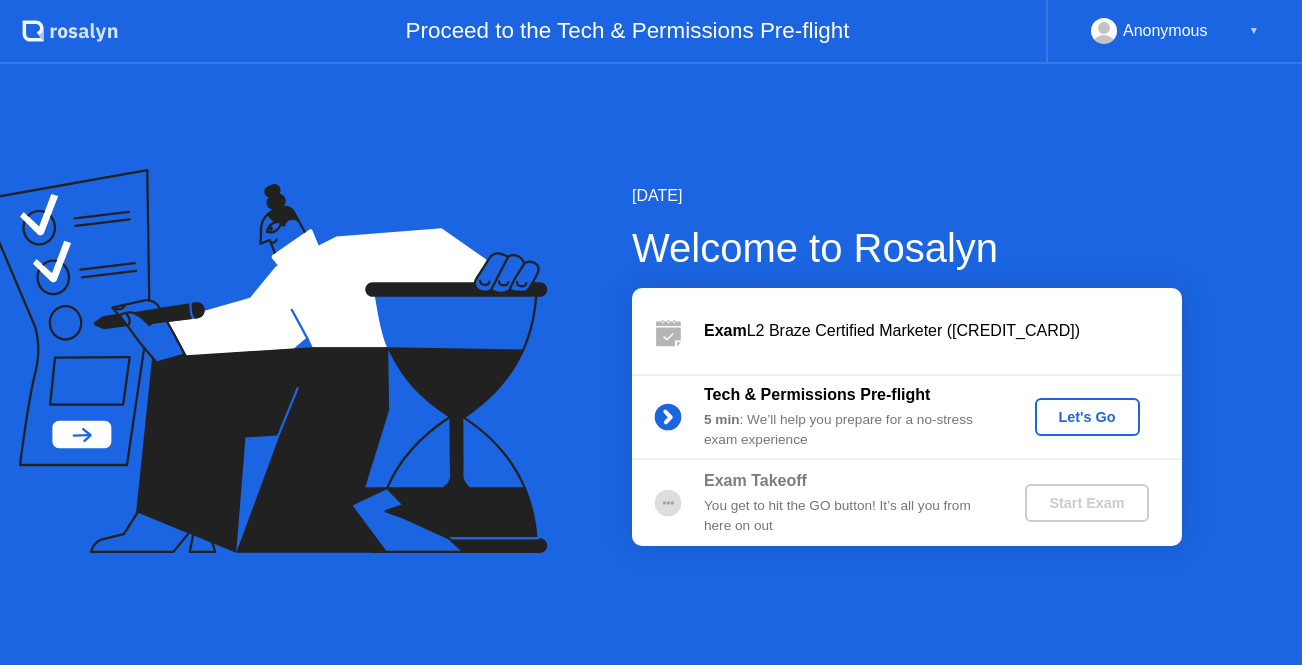 scroll, scrollTop: 0, scrollLeft: 0, axis: both 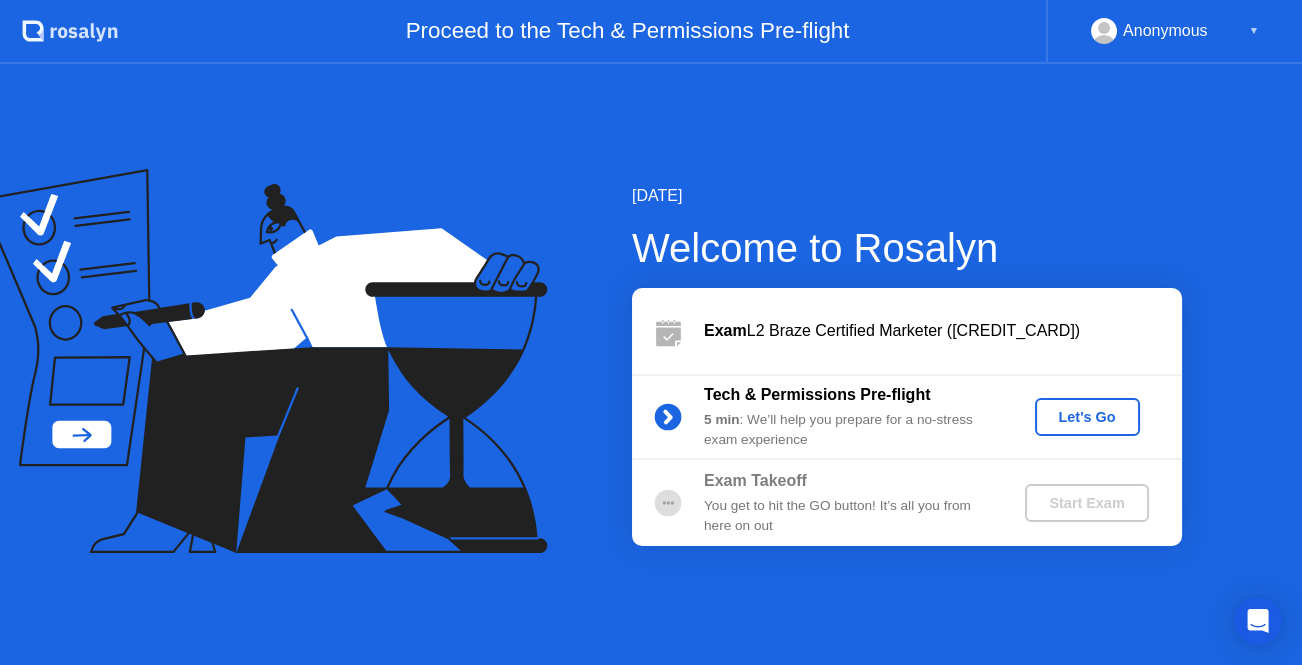 click on "Let's Go" 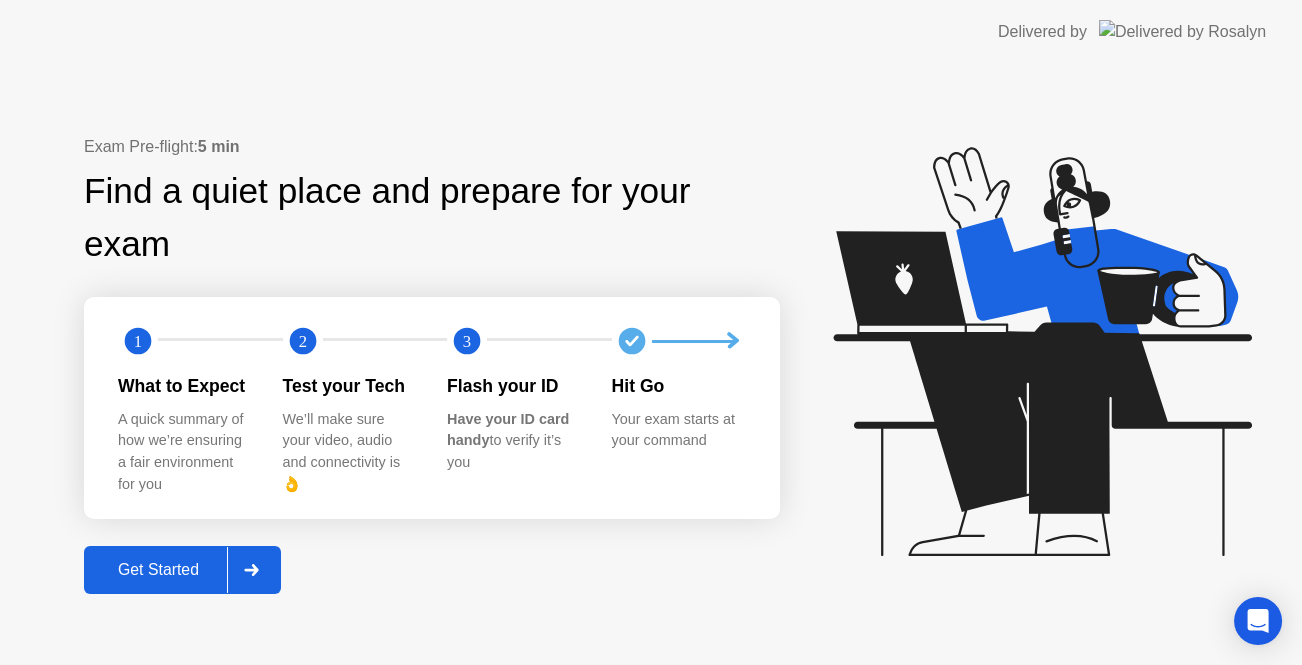 click on "Get Started" 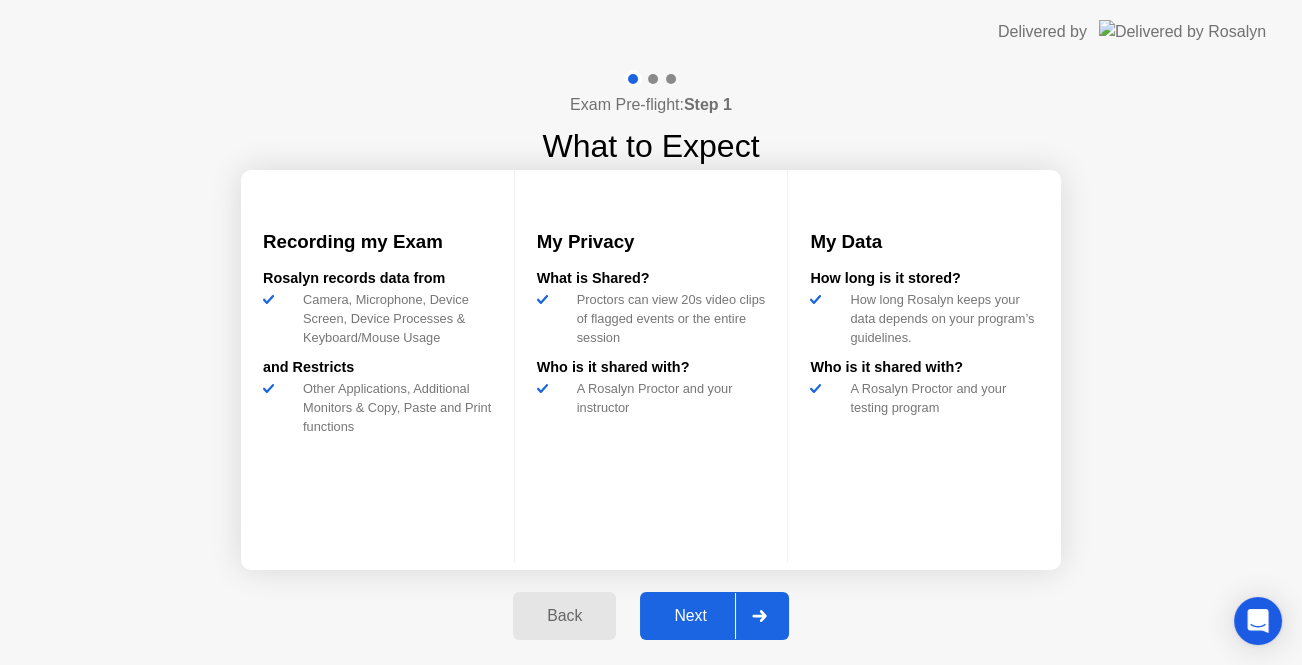 click on "Next" 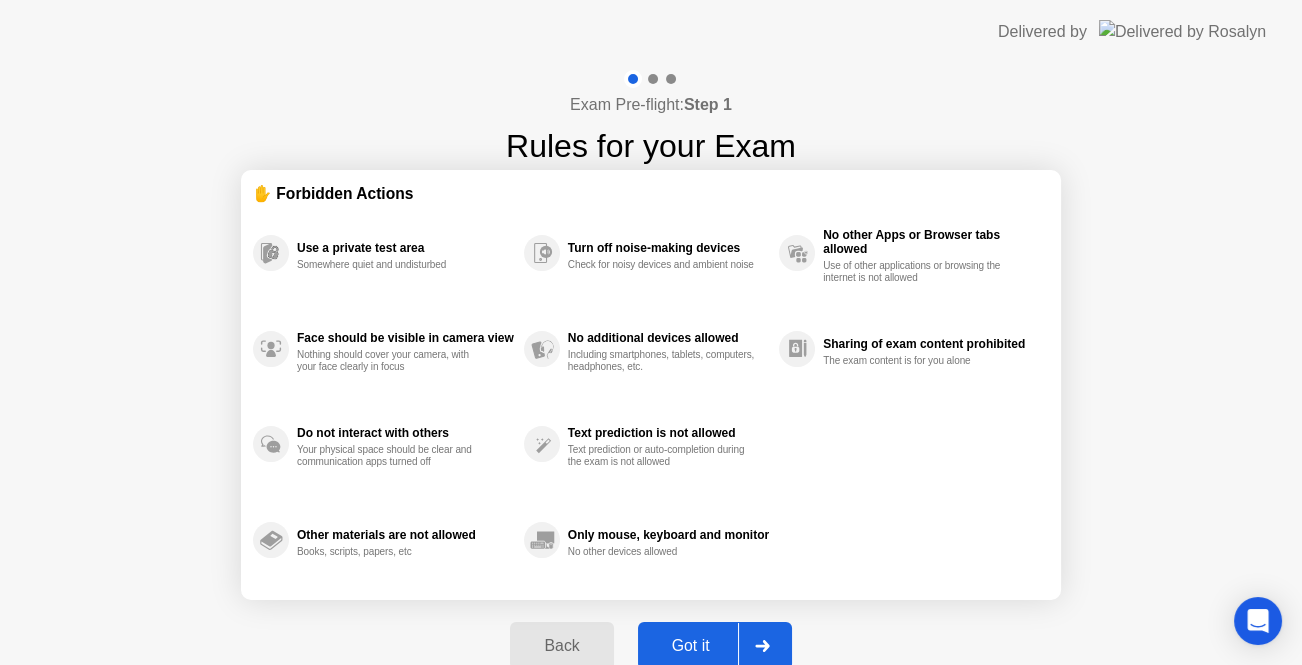 click on "Got it" 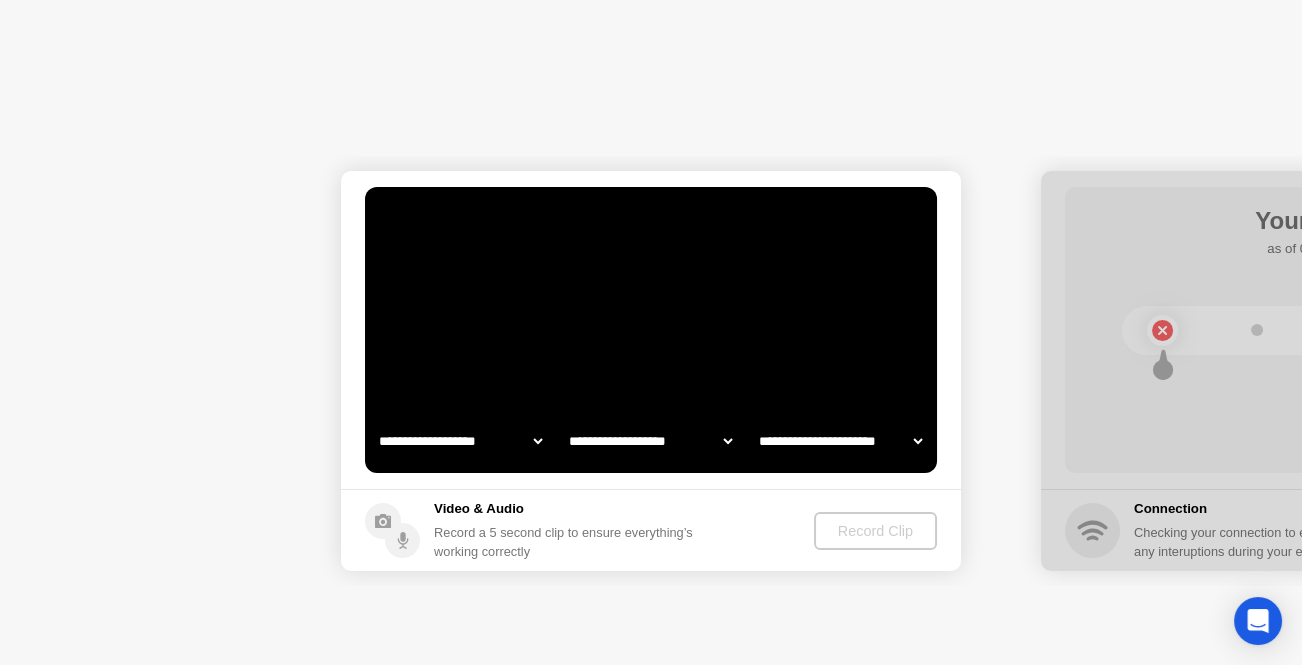 select on "**********" 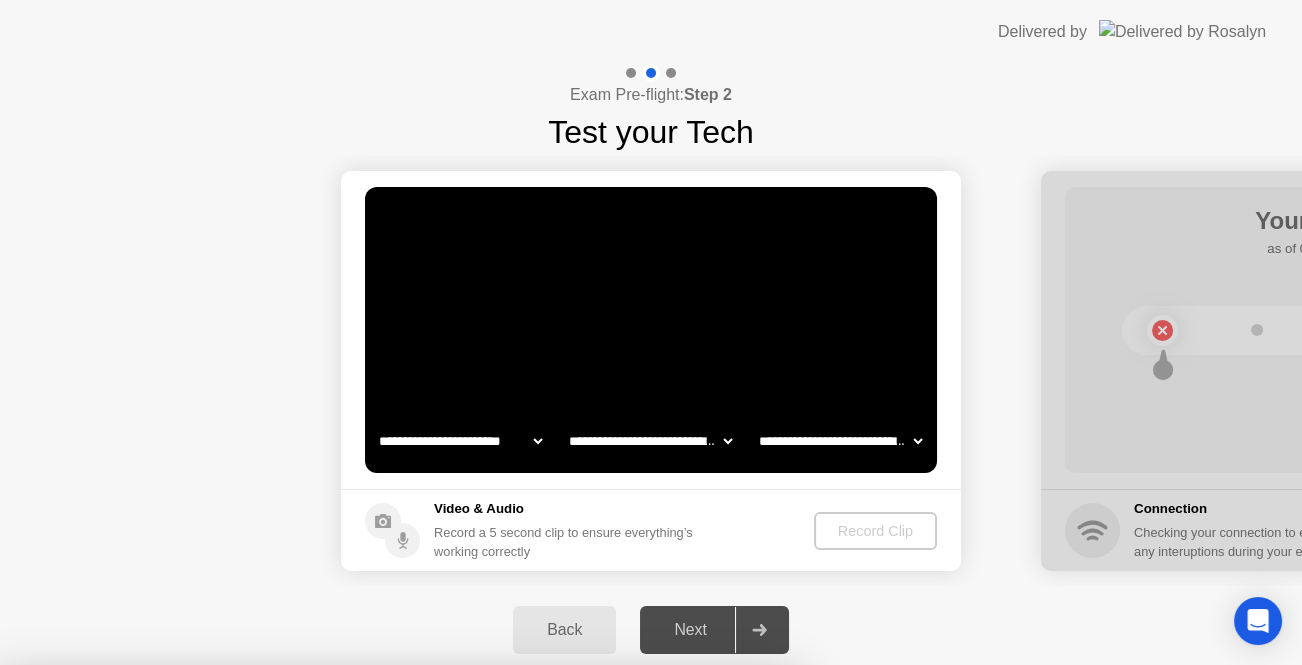 click on "Close App" at bounding box center [400, 1021] 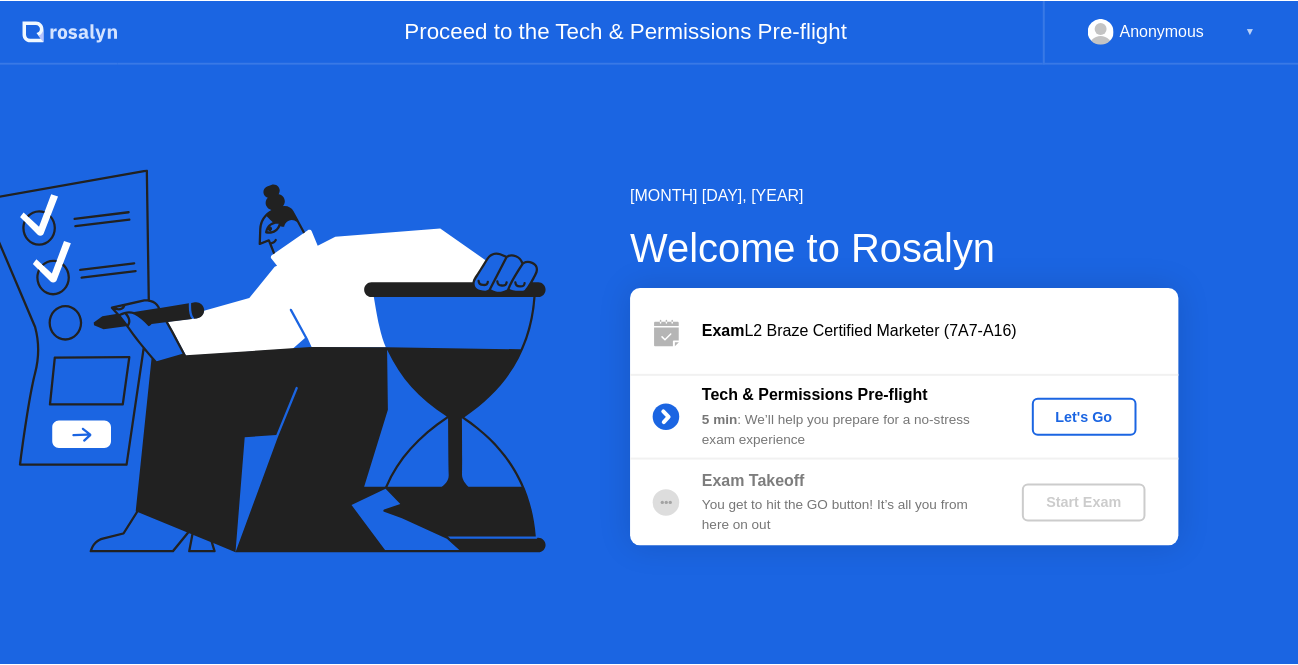 scroll, scrollTop: 0, scrollLeft: 0, axis: both 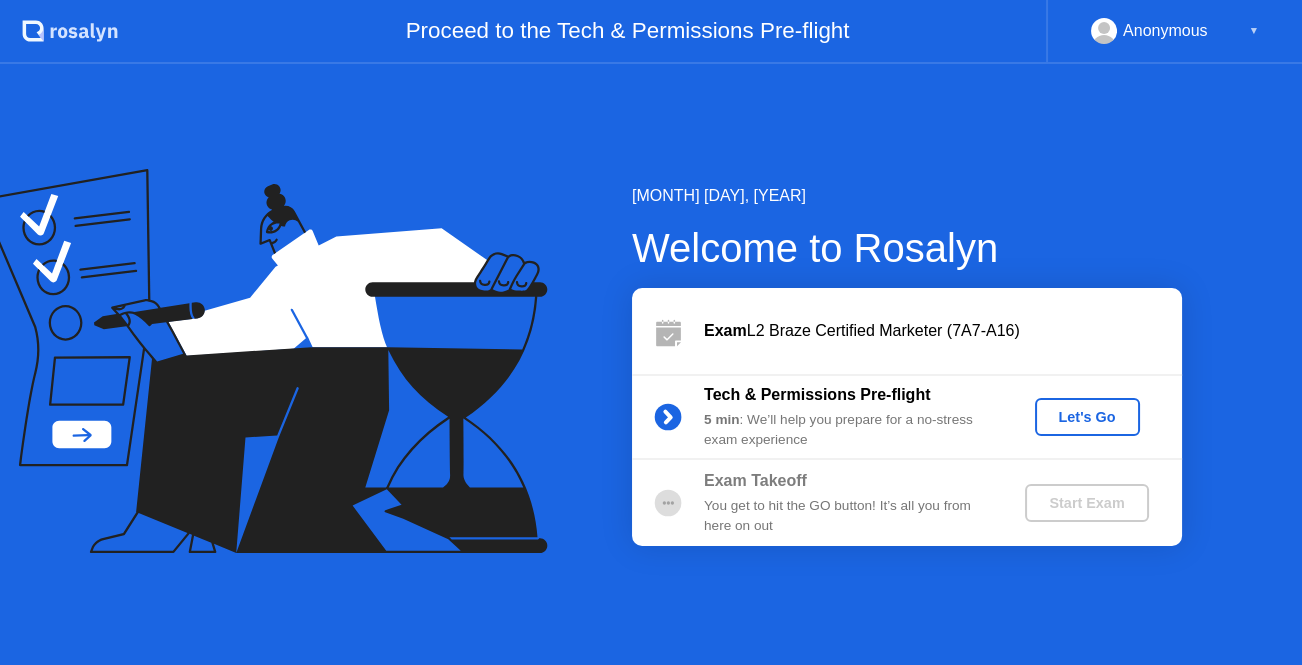 click on "Let's Go" 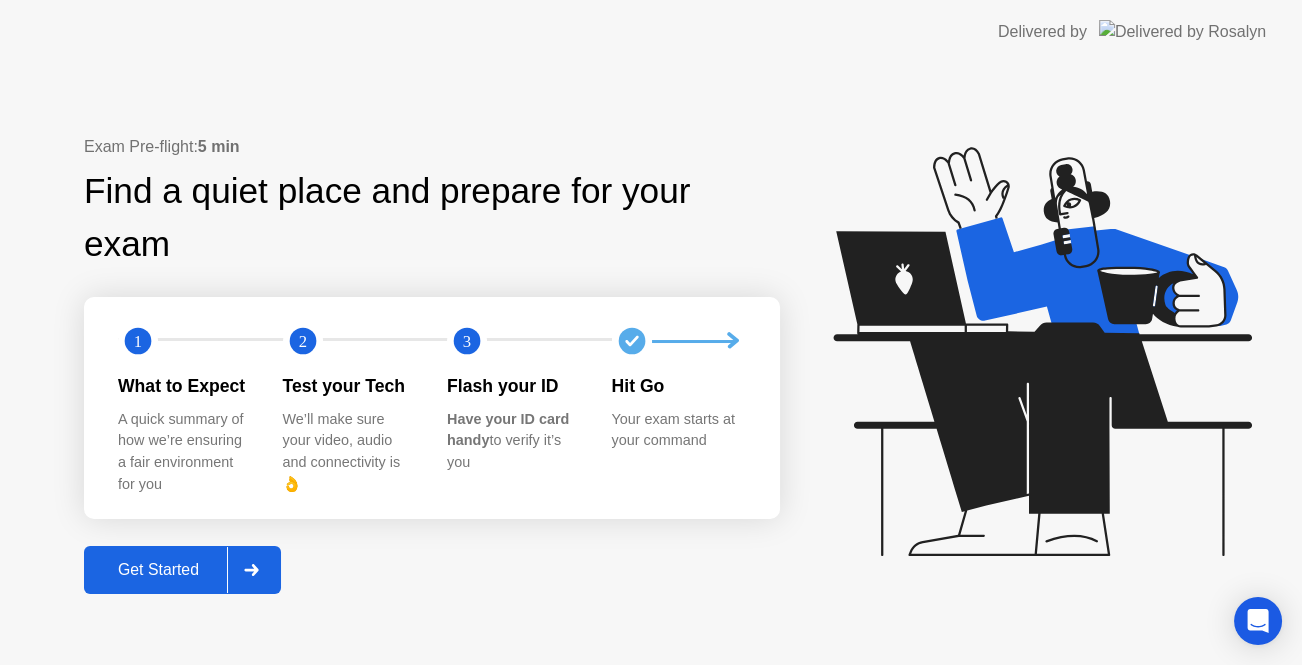click on "Get Started" 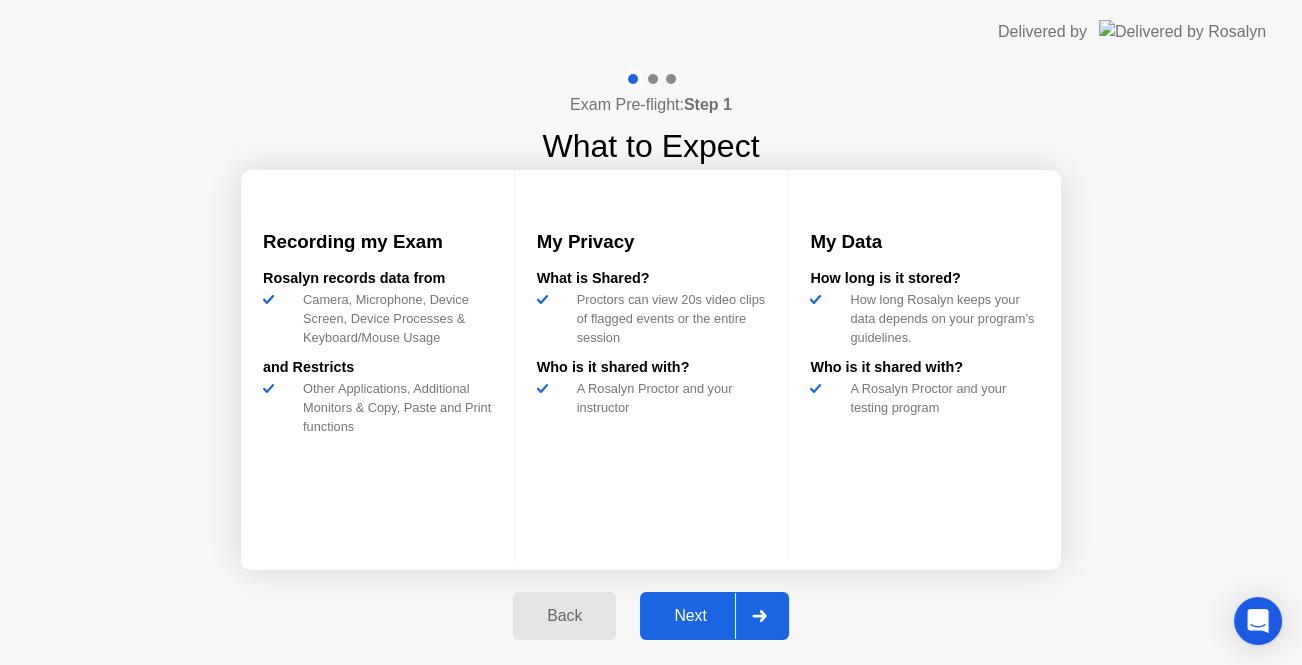 click on "Next" 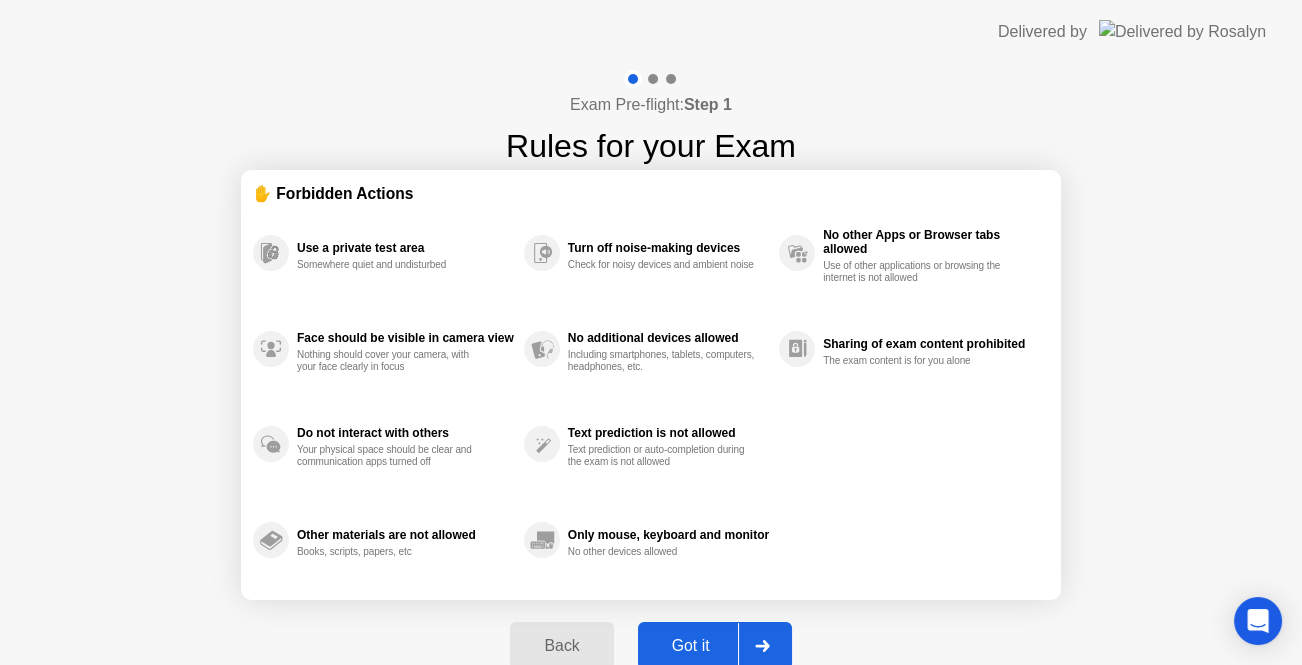 click on "Got it" 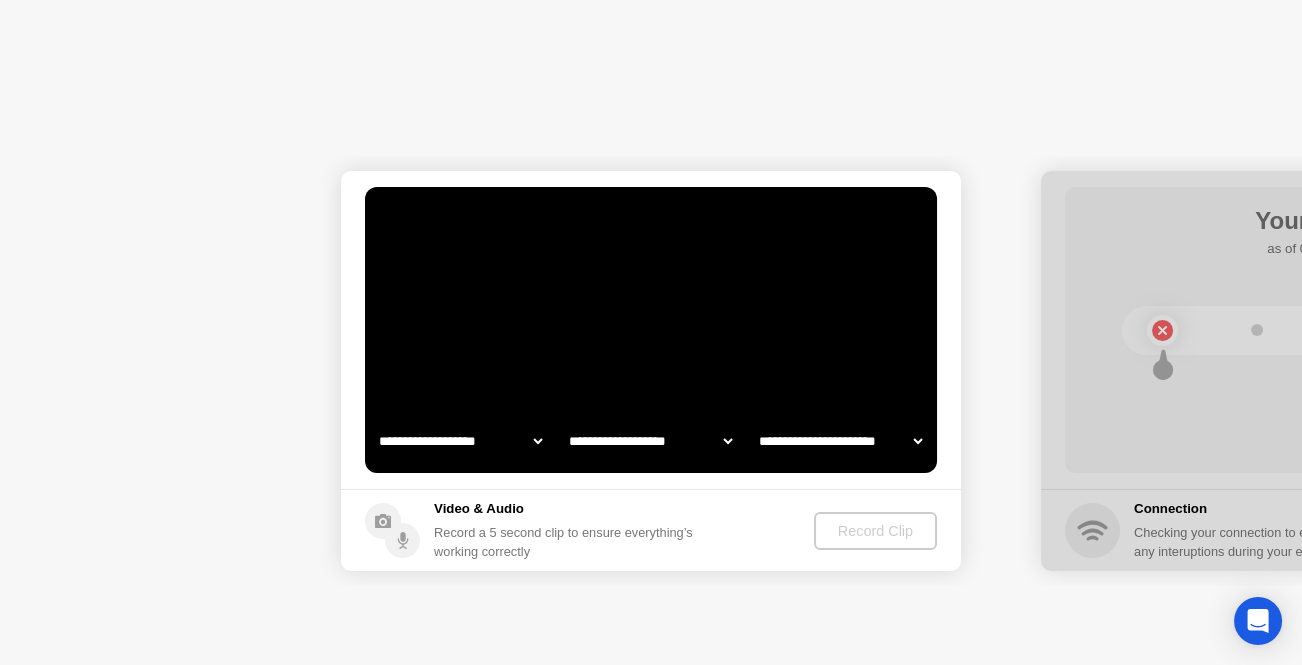 select on "**********" 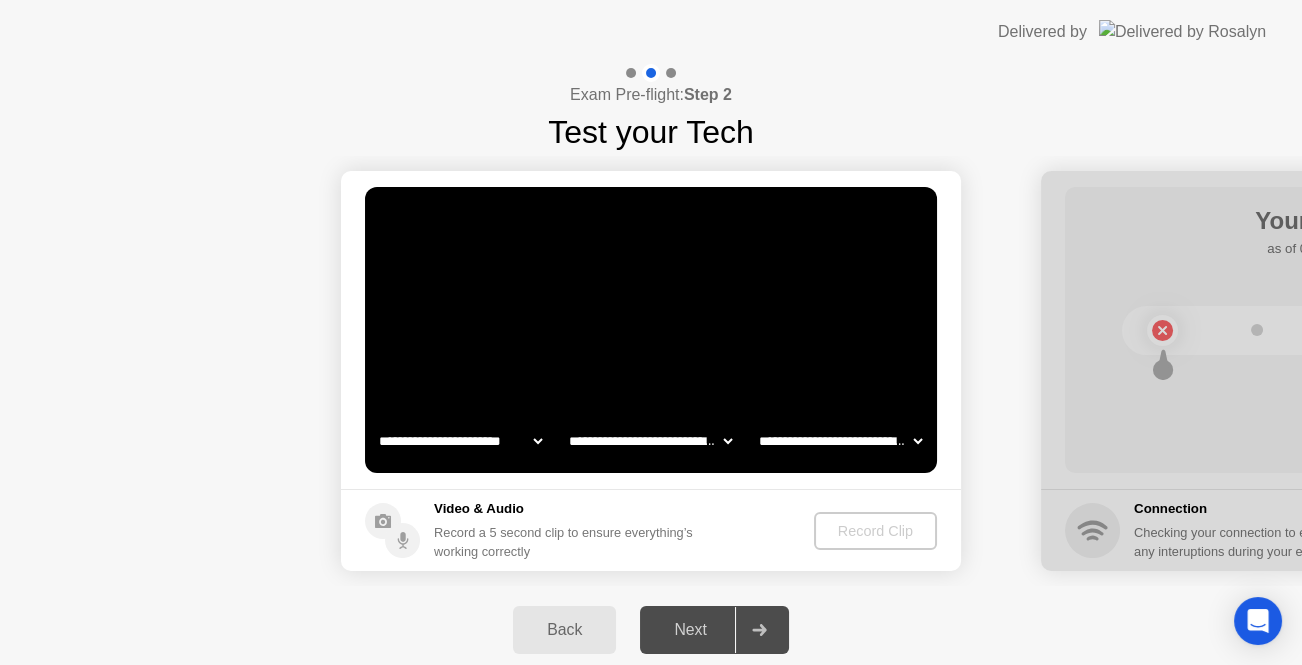 click on "**********" 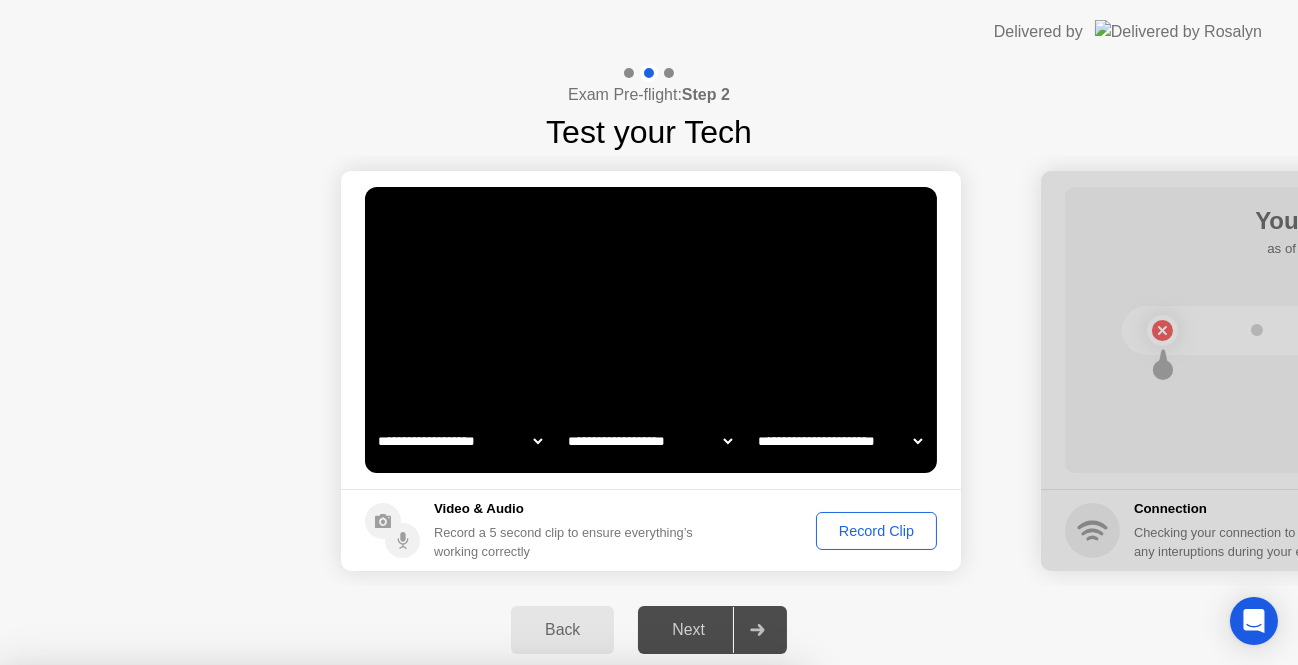 click at bounding box center [649, 665] 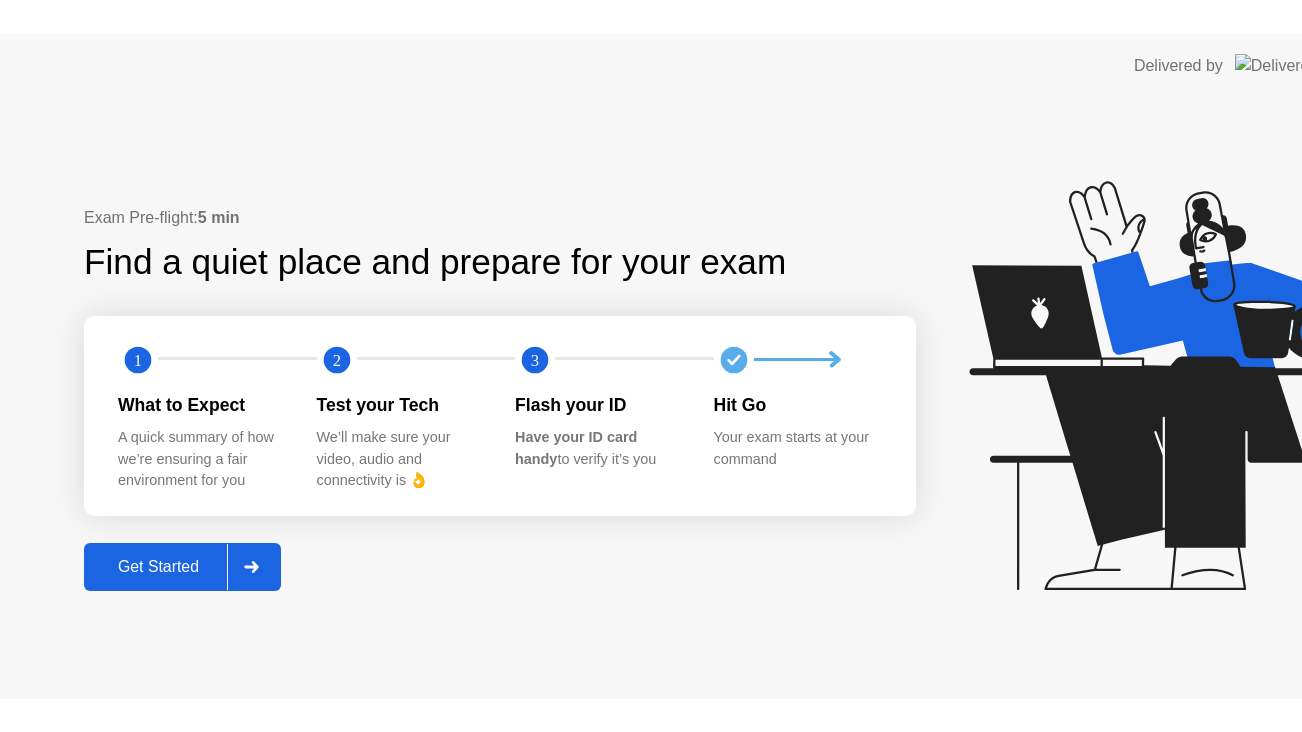 scroll, scrollTop: 0, scrollLeft: 0, axis: both 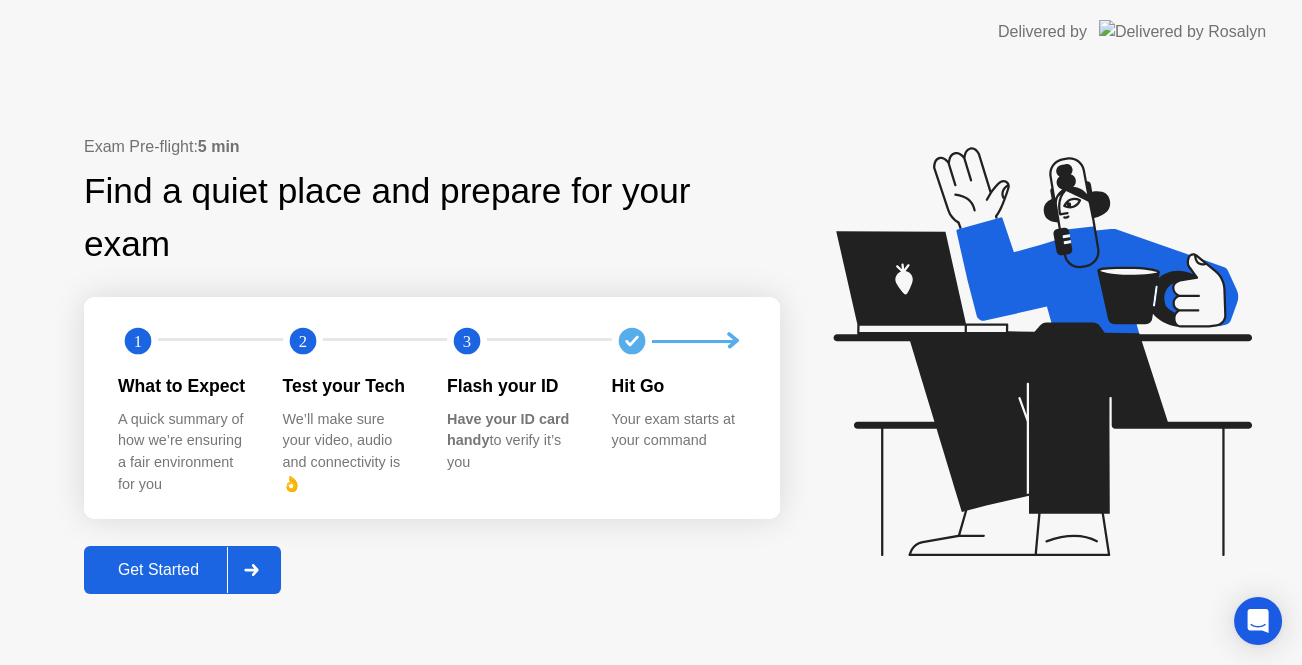click on "Get Started" 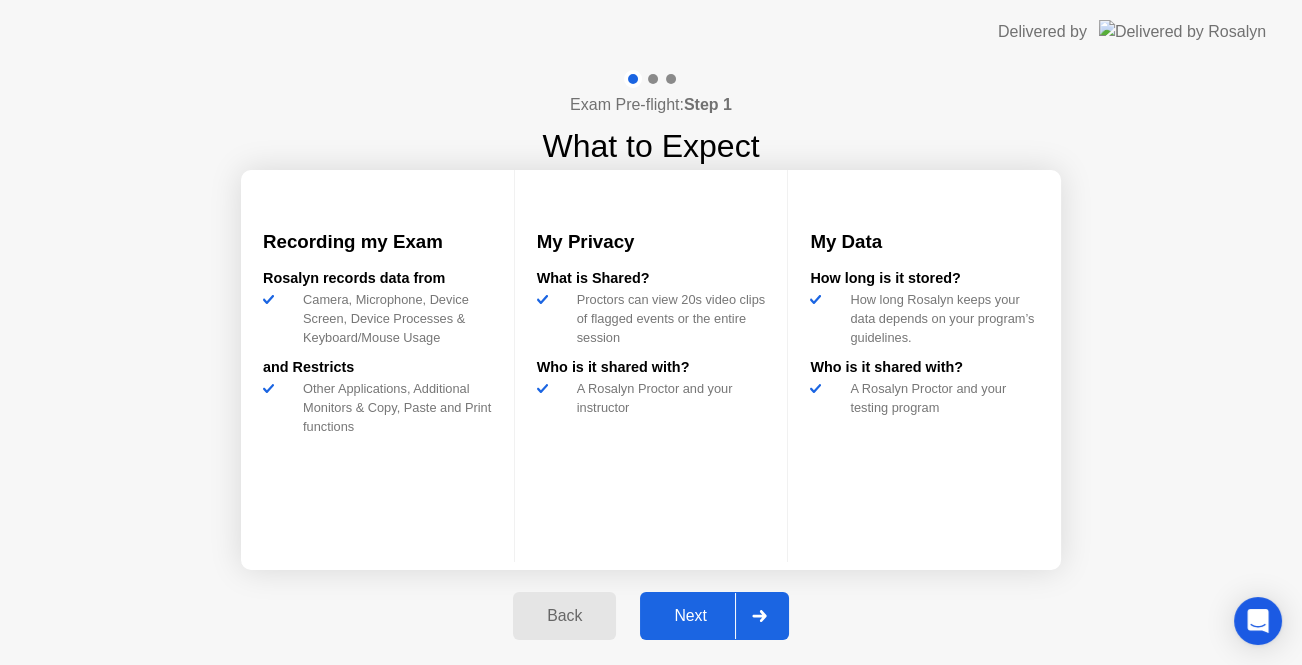 click on "Next" 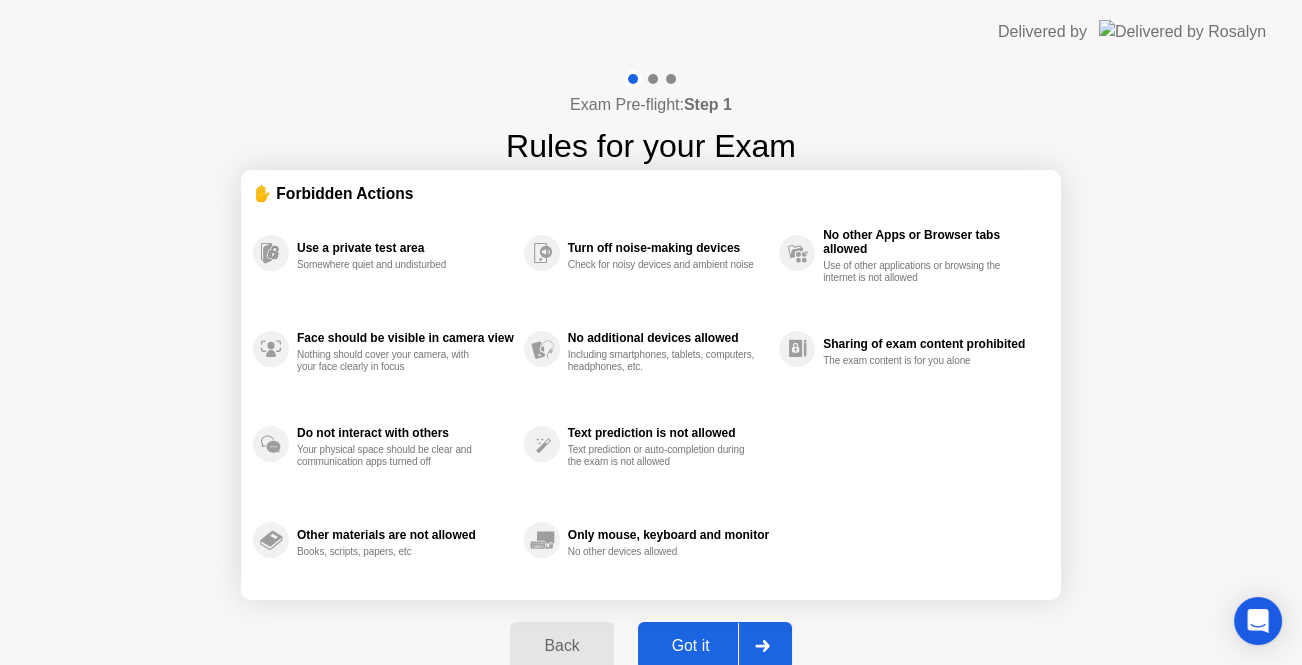 click on "Got it" 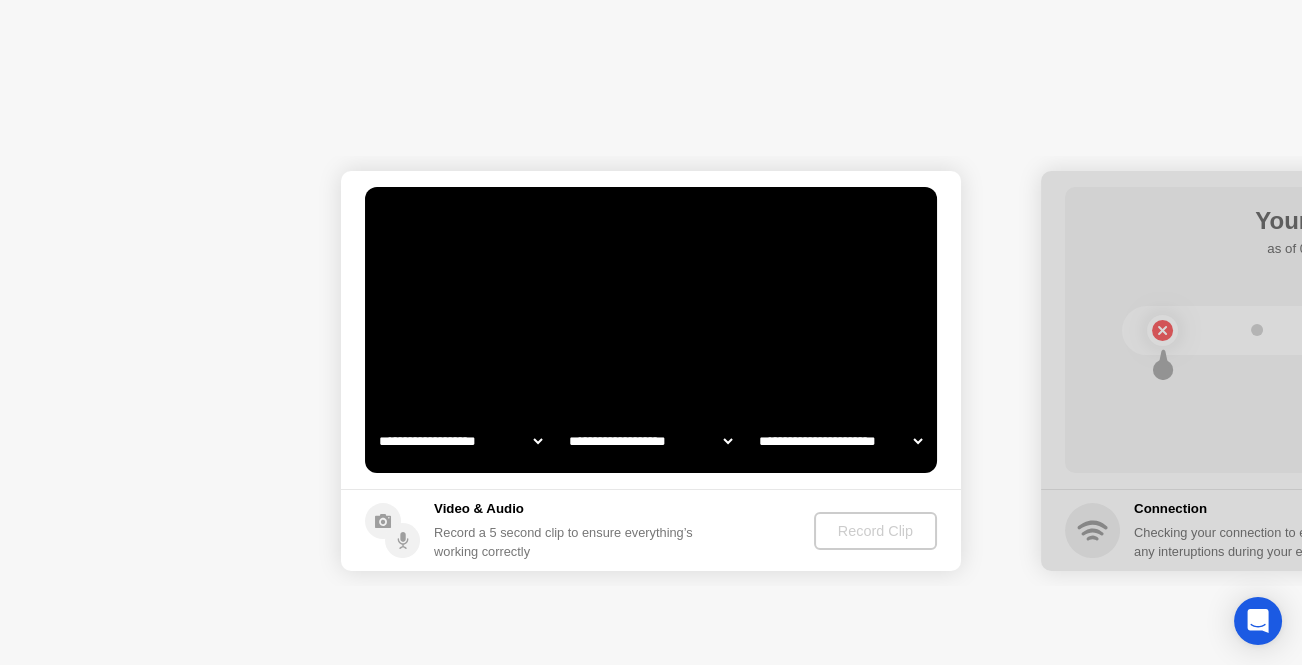 select on "**********" 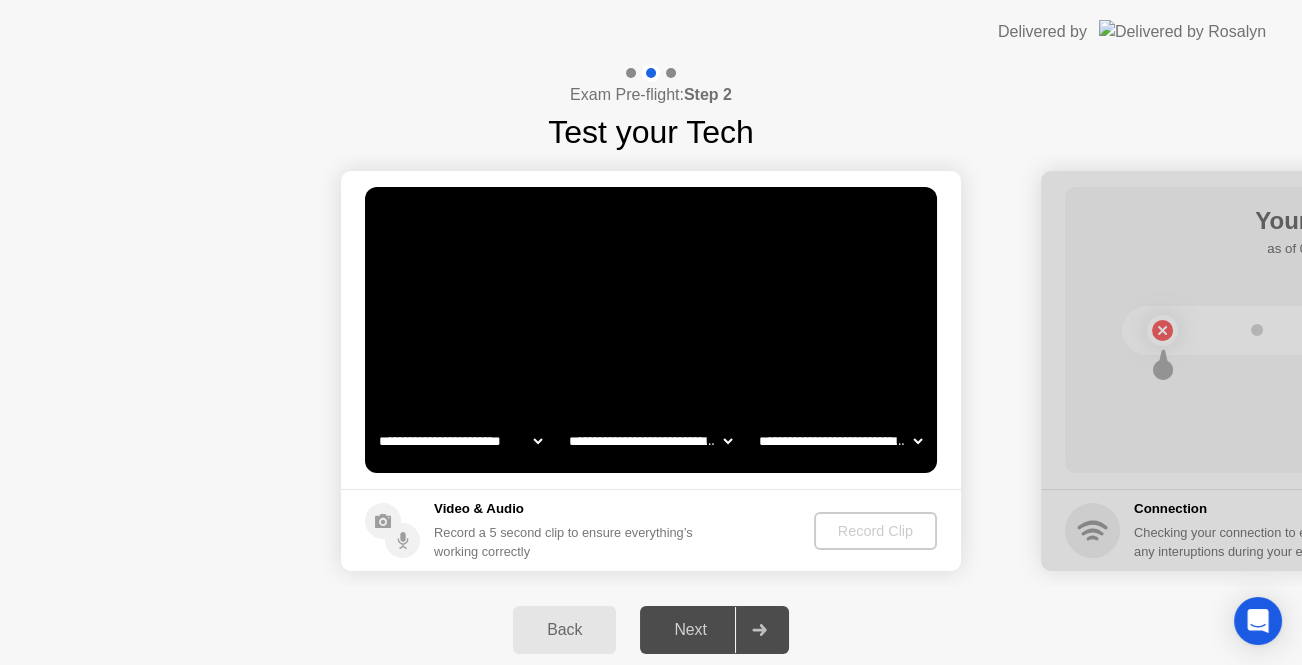 click on "**********" 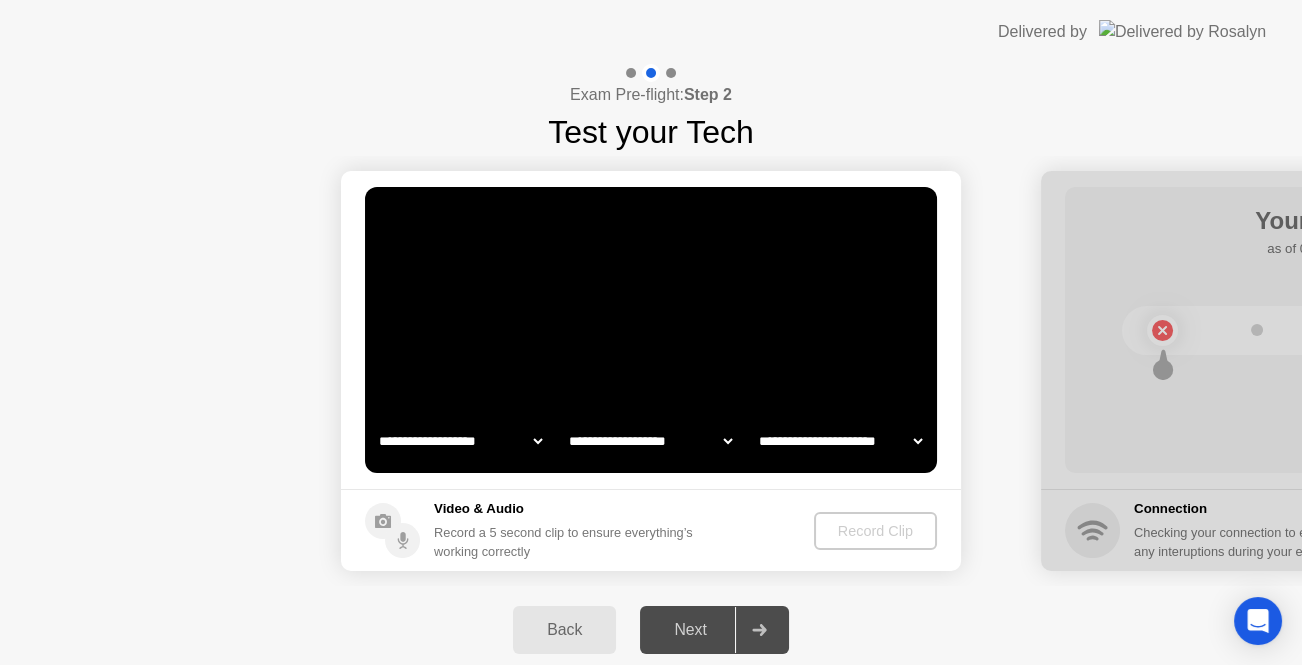 click on "**********" 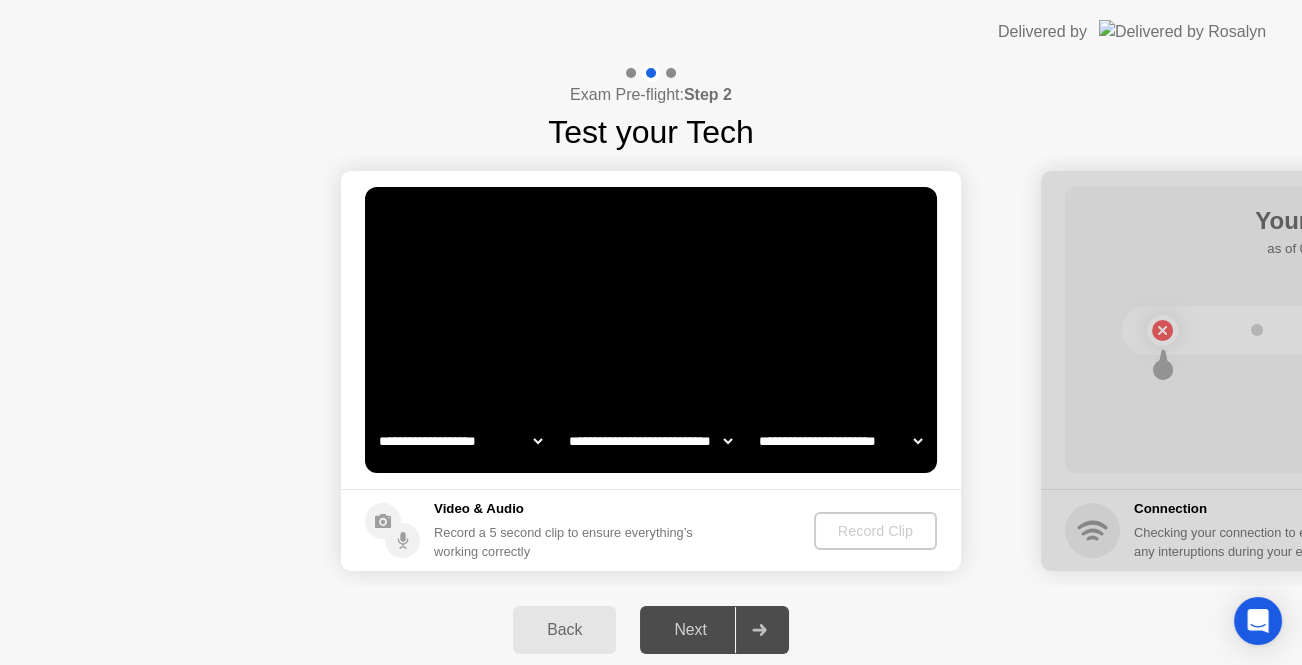 click on "[FIRST] [LAST] [FIRST] [LAST]" 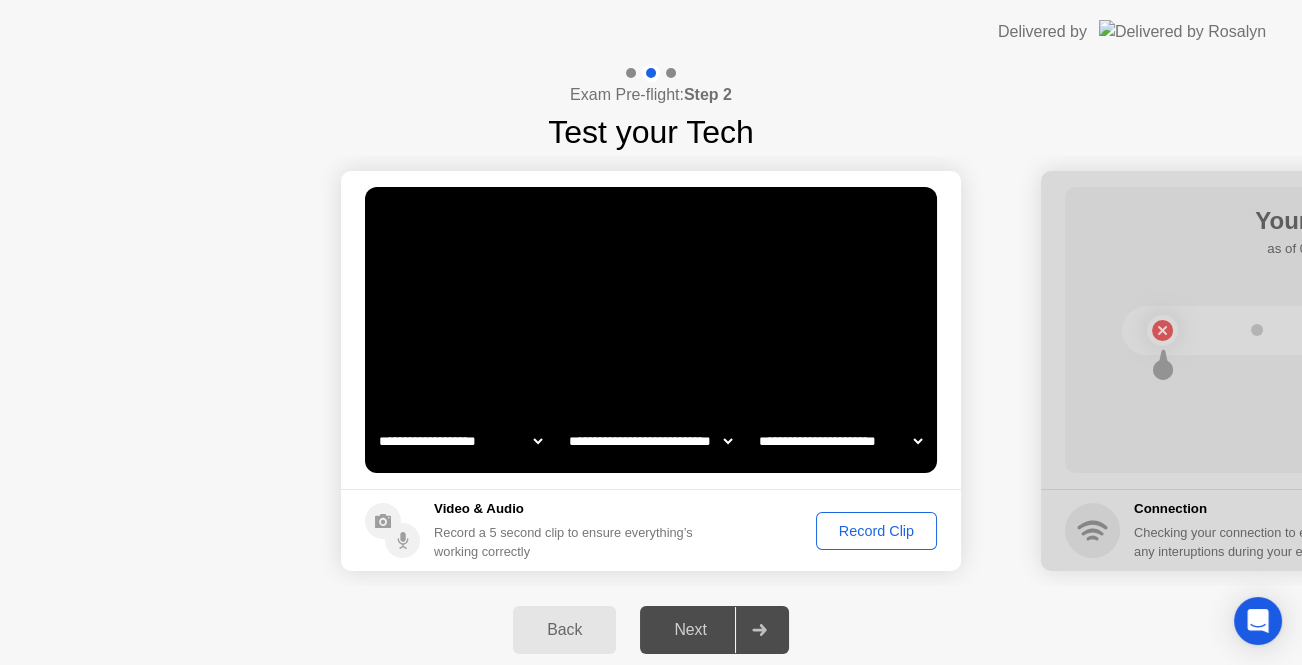 click on "[FIRST] [LAST] [FIRST] [LAST]" 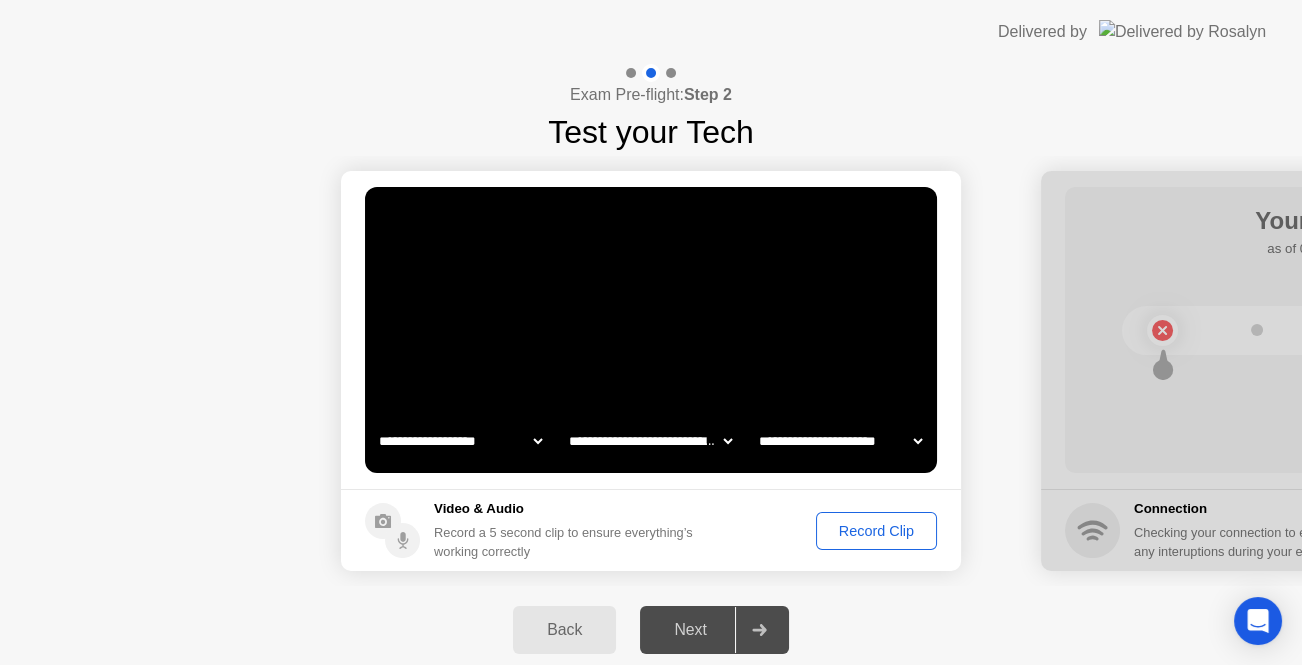 click on "[FIRST] [LAST] [FIRST] [LAST]" 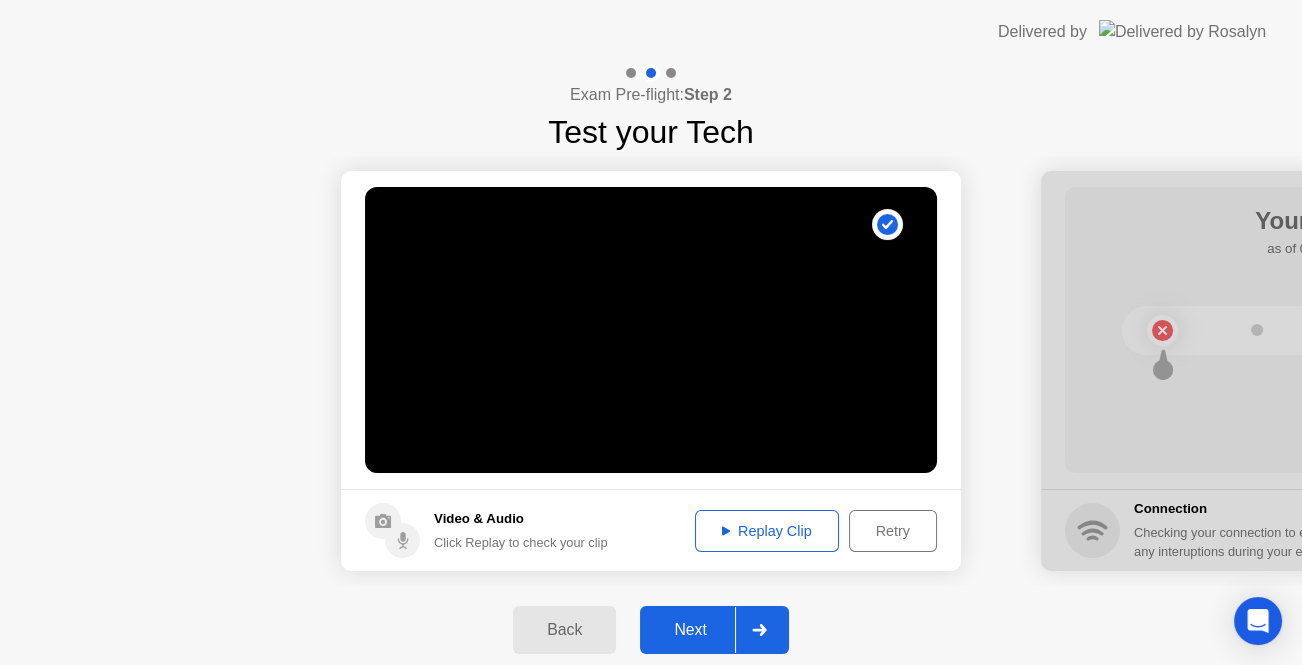 click on "Next" 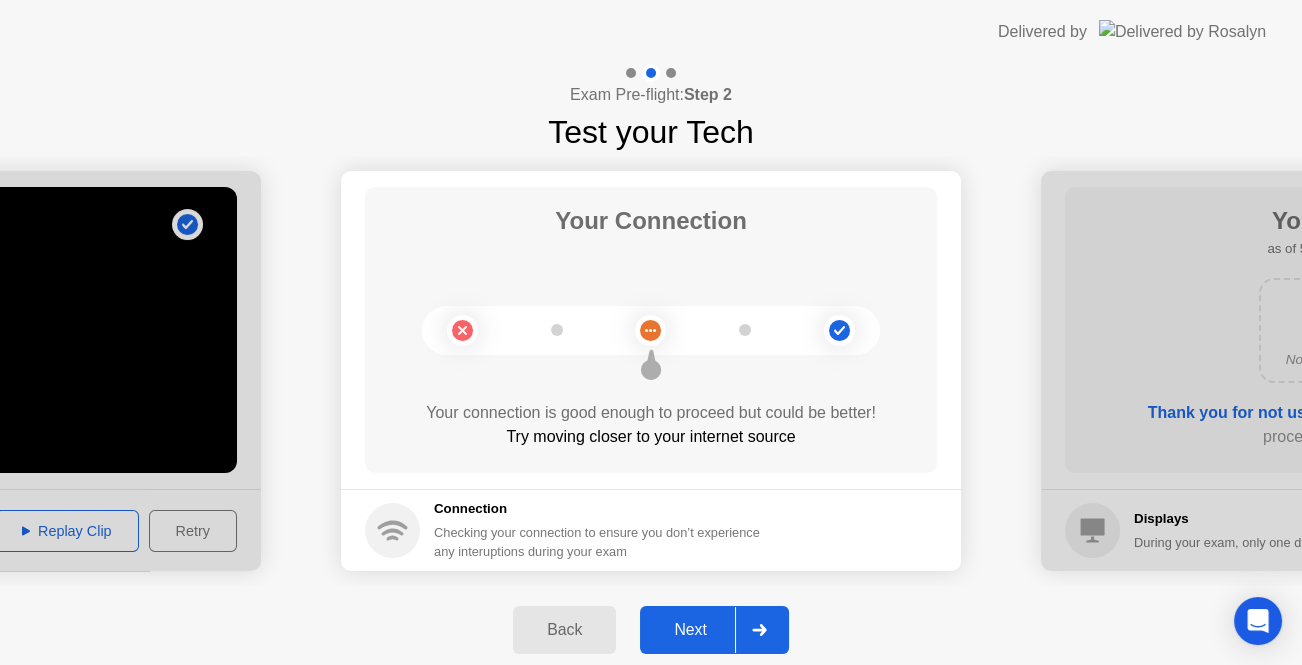 click on "Next" 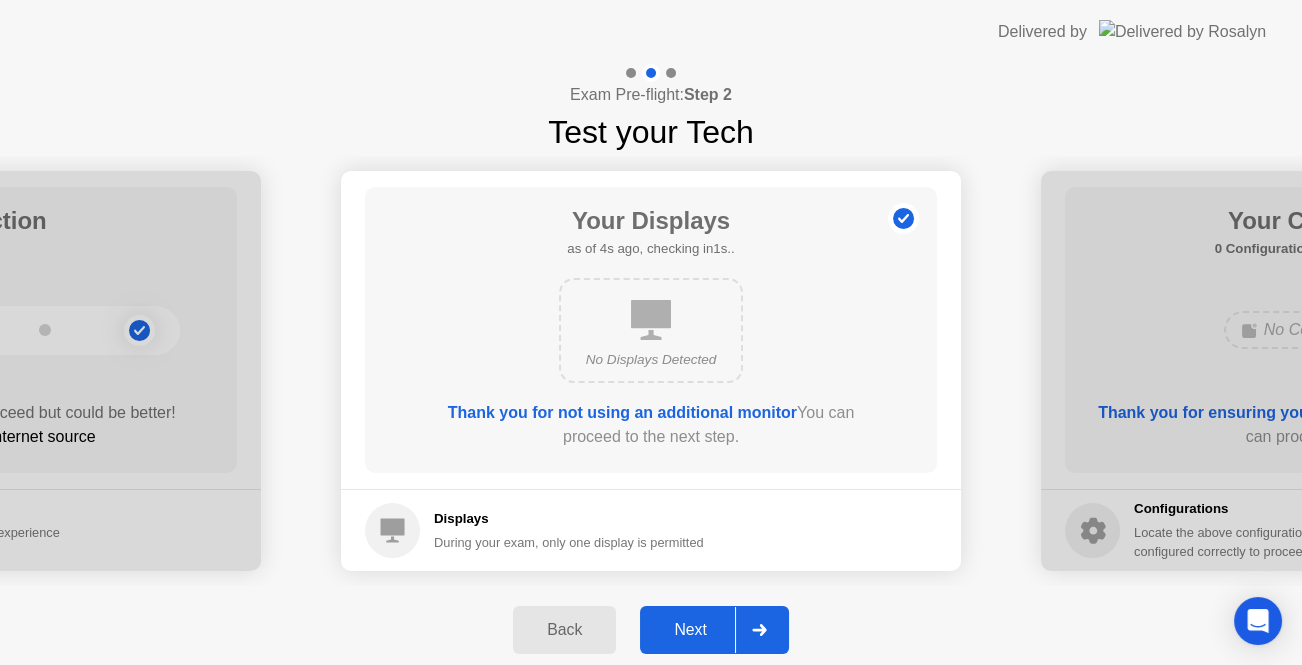 drag, startPoint x: 712, startPoint y: 620, endPoint x: 711, endPoint y: 630, distance: 10.049875 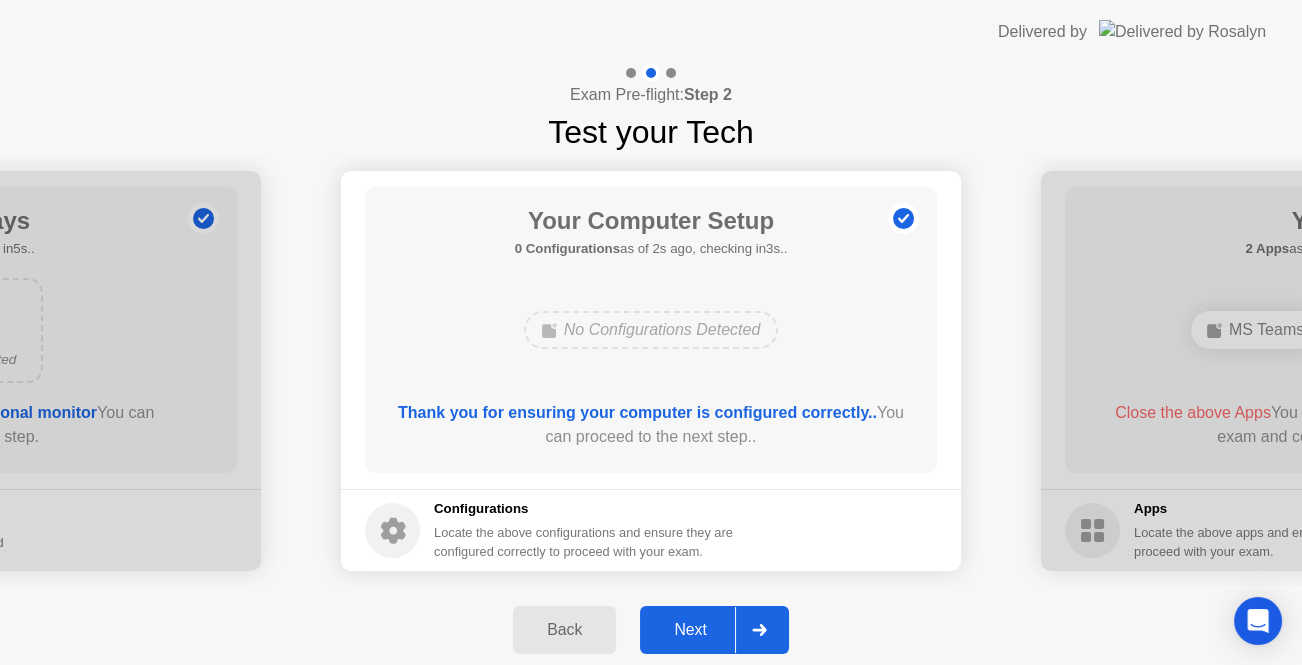 click on "Next" 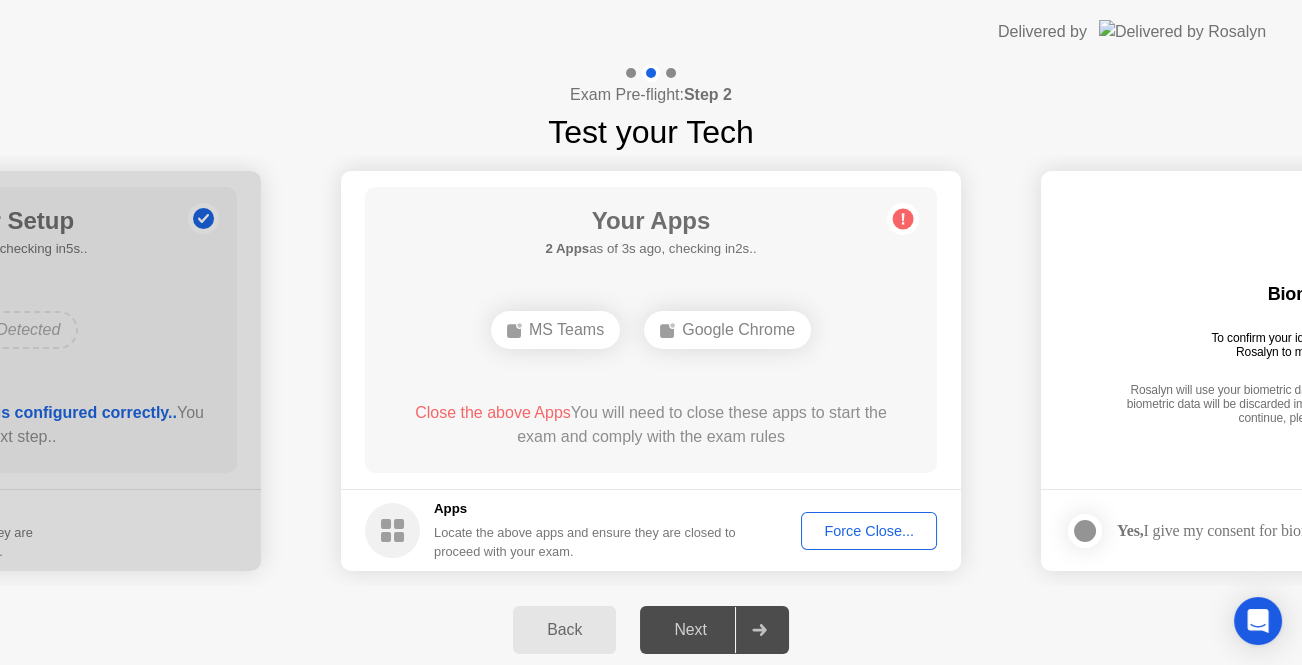 click on "Force Close..." 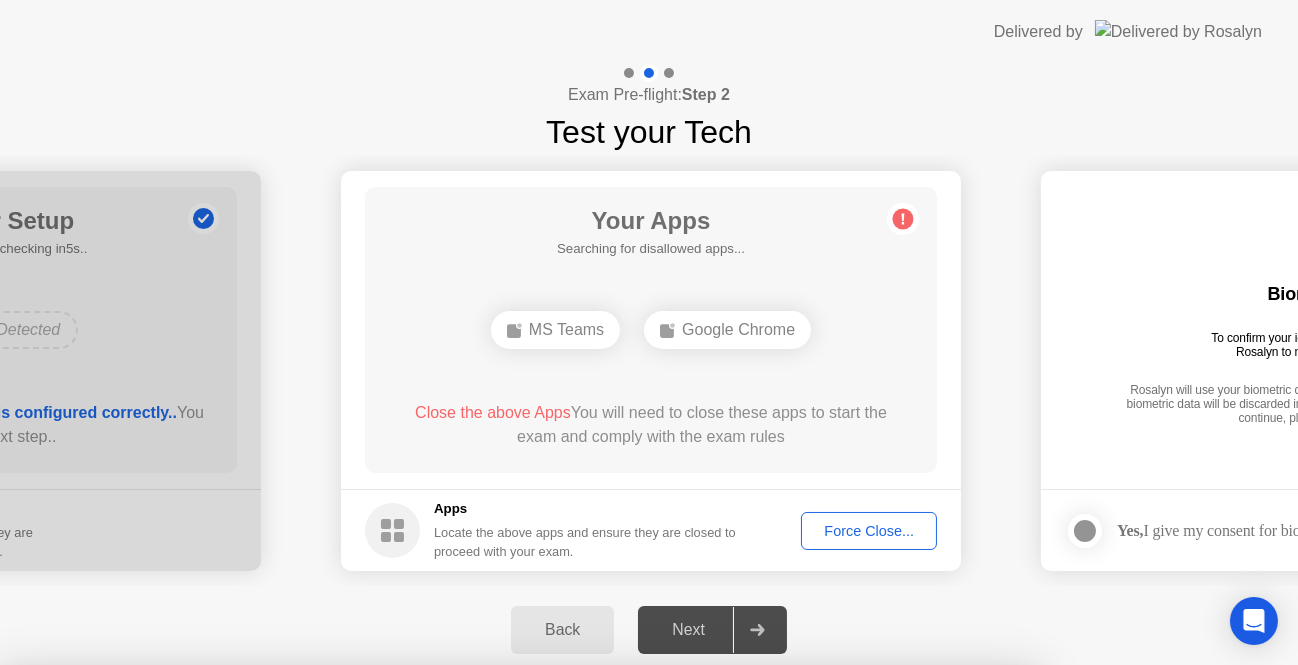 click on "Confirm" at bounding box center (586, 941) 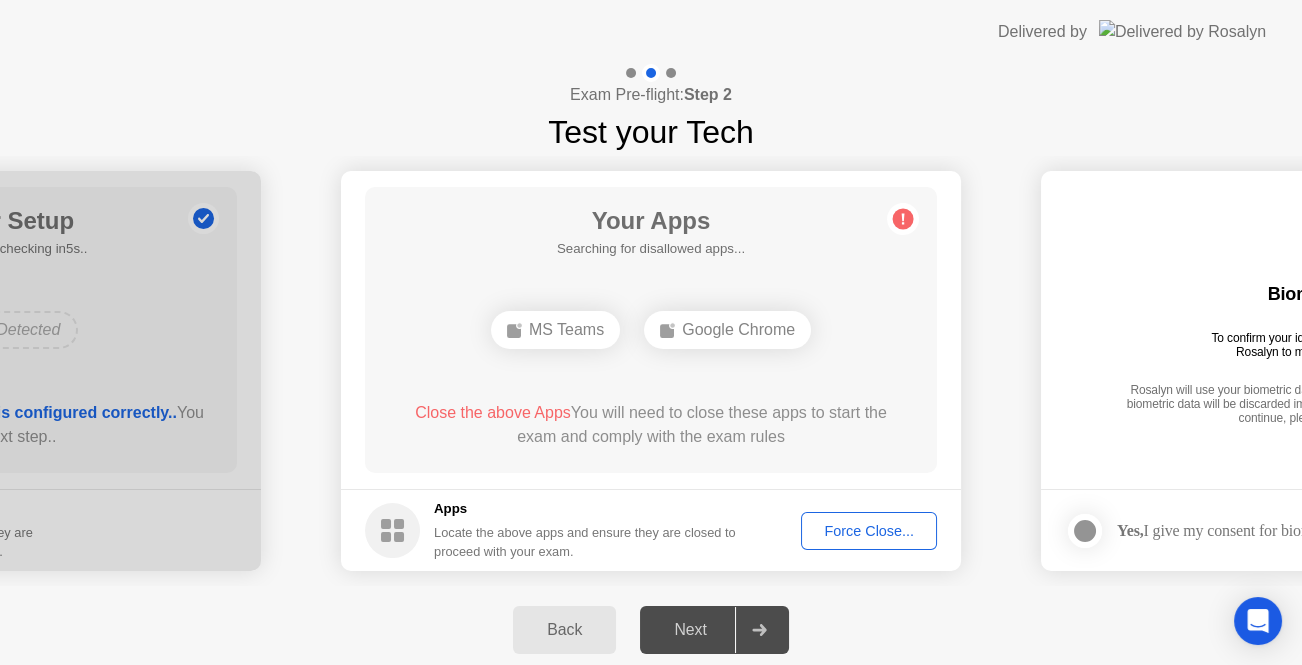 click on "! Speak Aloud to confirm Audio  . . . Try increasing your lighting  Success Clip is correctly recorded. [FIRST] [LAST] [FIRST] [LAST] [FIRST] [LAST] [FIRST] [LAST] [FIRST] [LAST] [FIRST] [LAST] Video & Audio Click Replay to check your clip  Replay Clip  Retry Your Connection Your connection is good enough to proceed but could be better! Try moving closer to your internet source Connection Checking your connection to ensure you don’t experience any interuptions during your exam Your Displays as of 0s ago, checking in5s.. No Displays Detected Thank you for not using an additional monitor  You can proceed to the next step.  Displays During your exam, only one display is permitted Your Computer Setup 0 Configurations  as of 0s ago, checking in5s.." 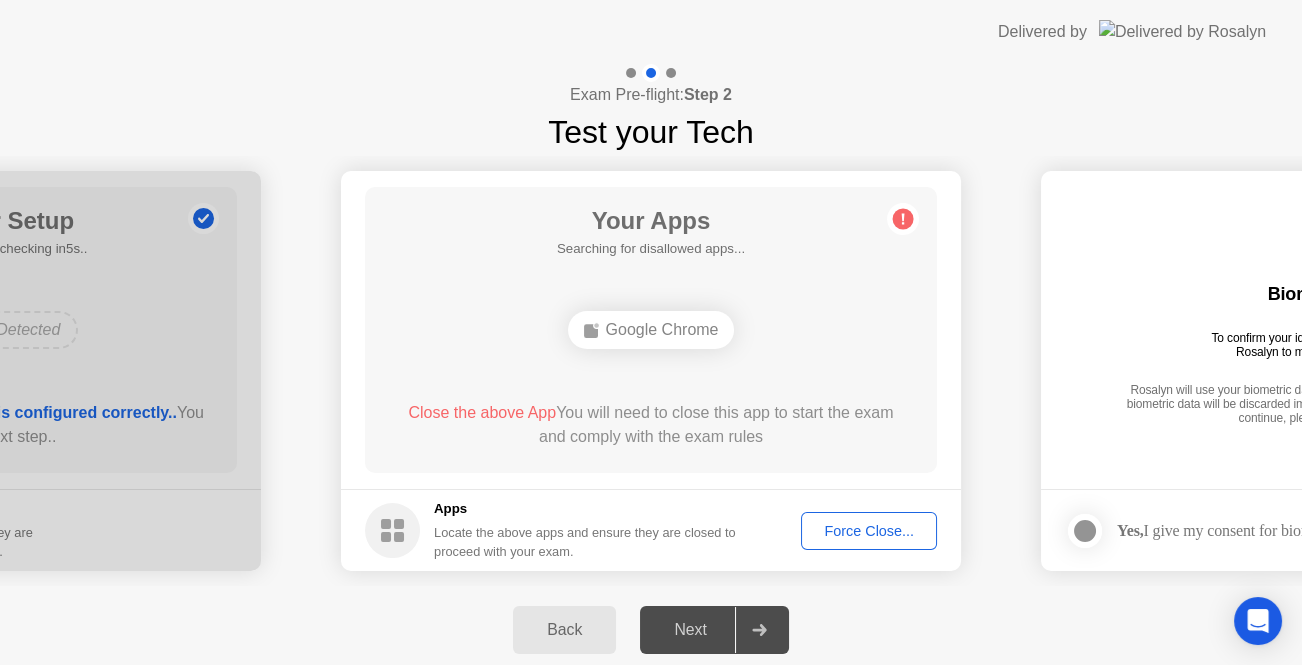 click on "Force Close..." 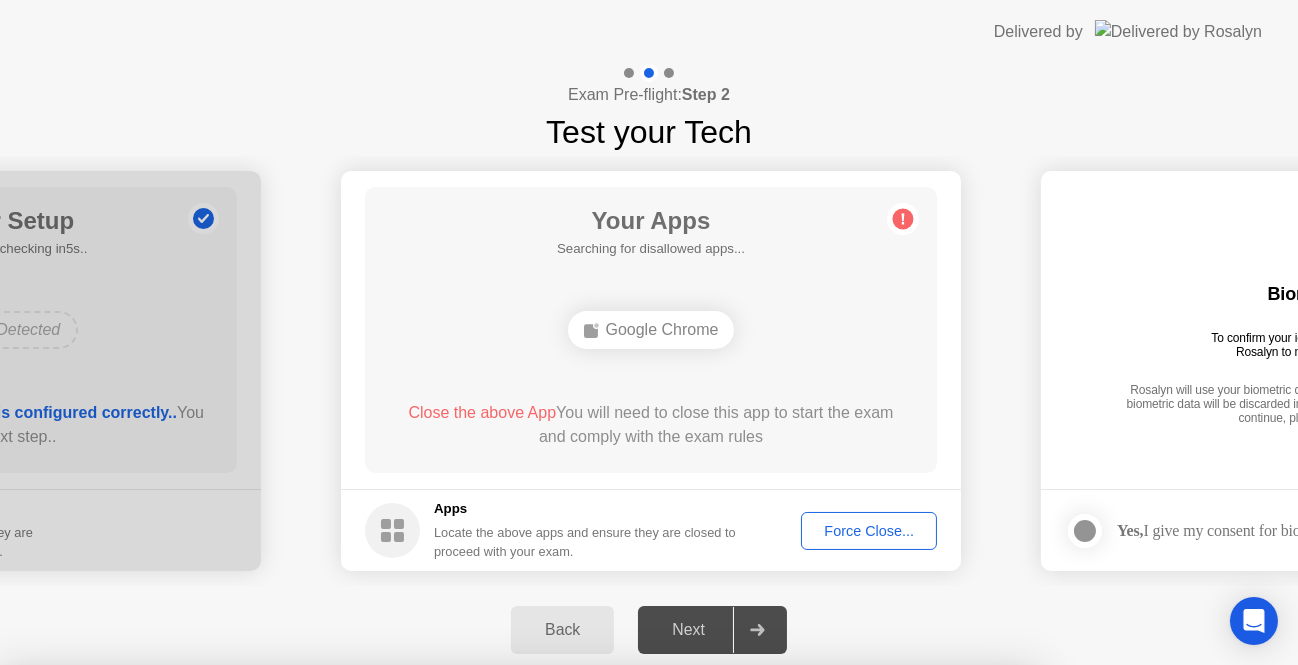 click on "Confirm" at bounding box center (586, 941) 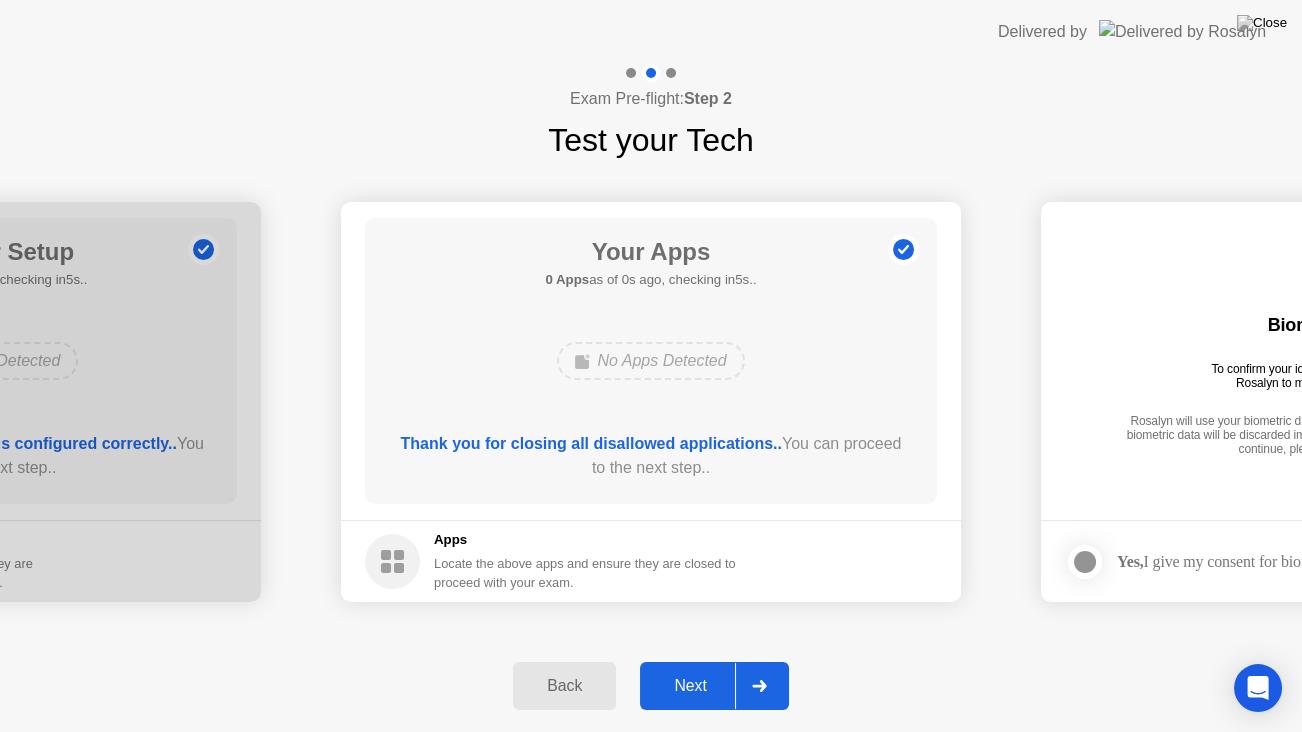 click on "Back Next" 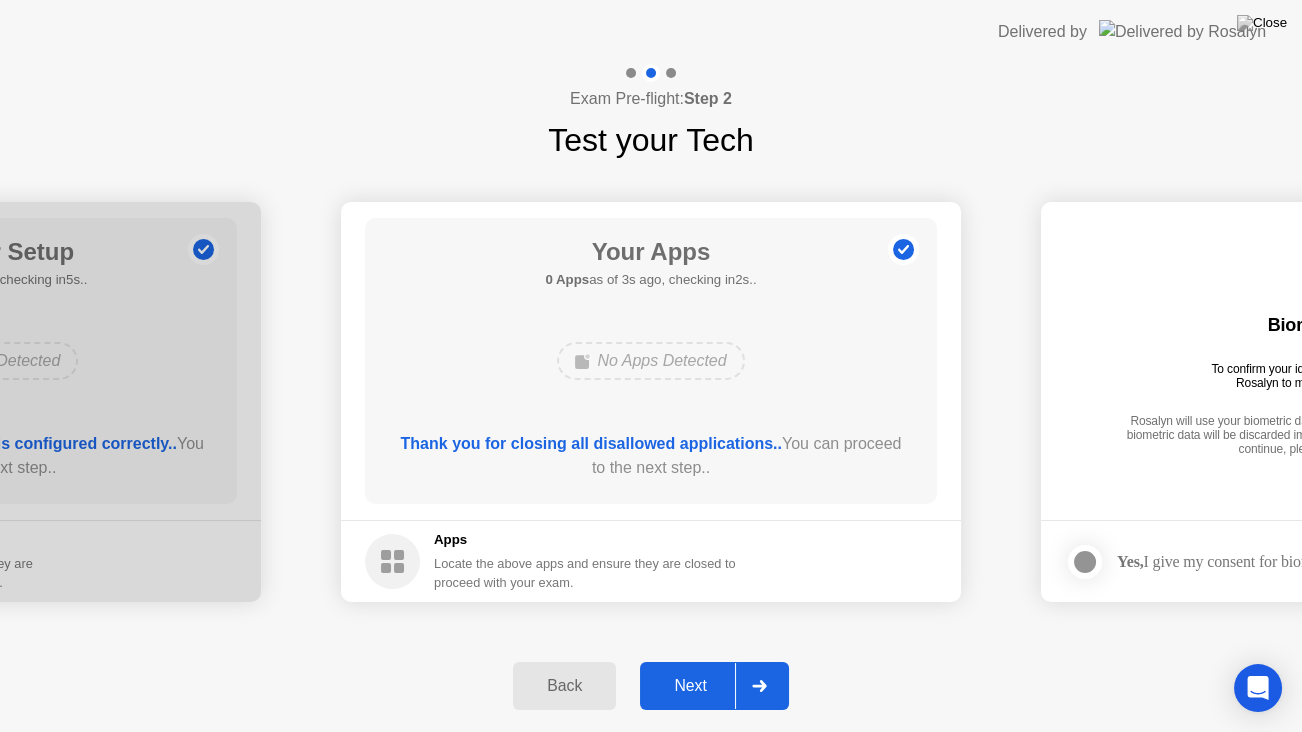 click on "Next" 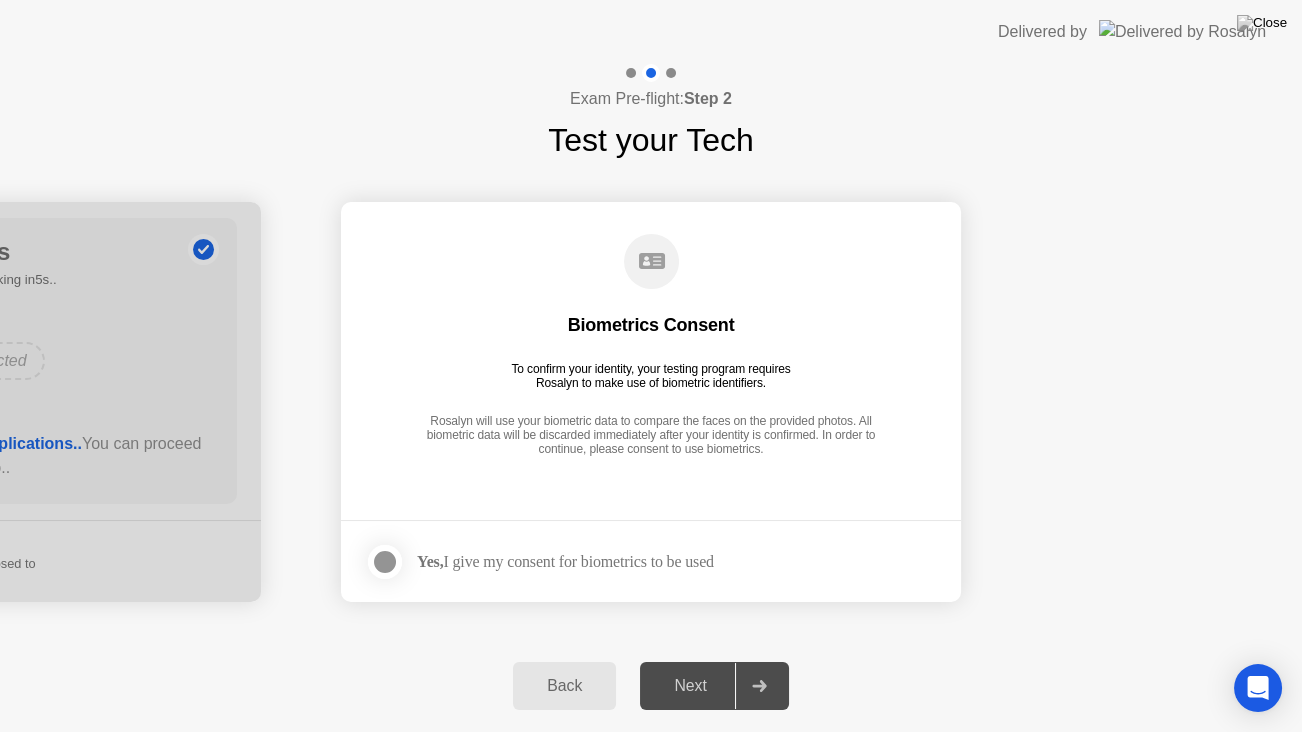 drag, startPoint x: 647, startPoint y: 380, endPoint x: 688, endPoint y: 530, distance: 155.50241 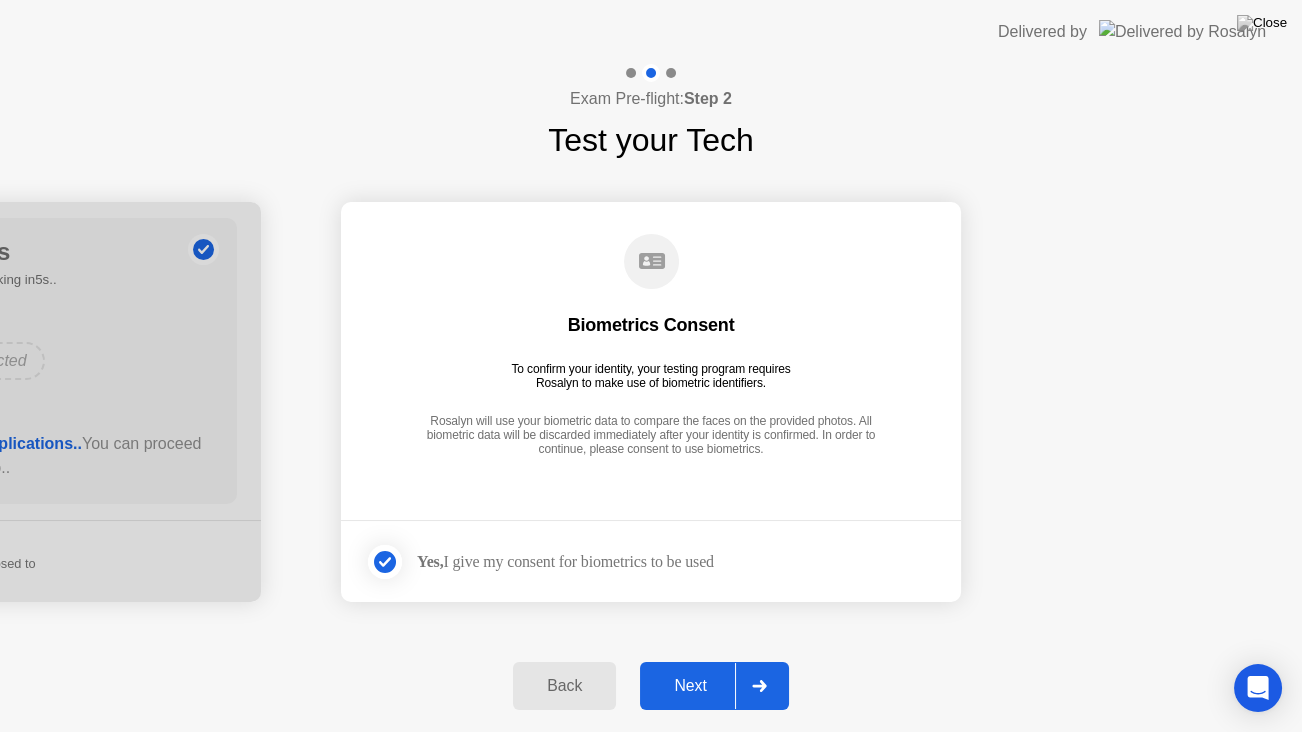 click on "Next" 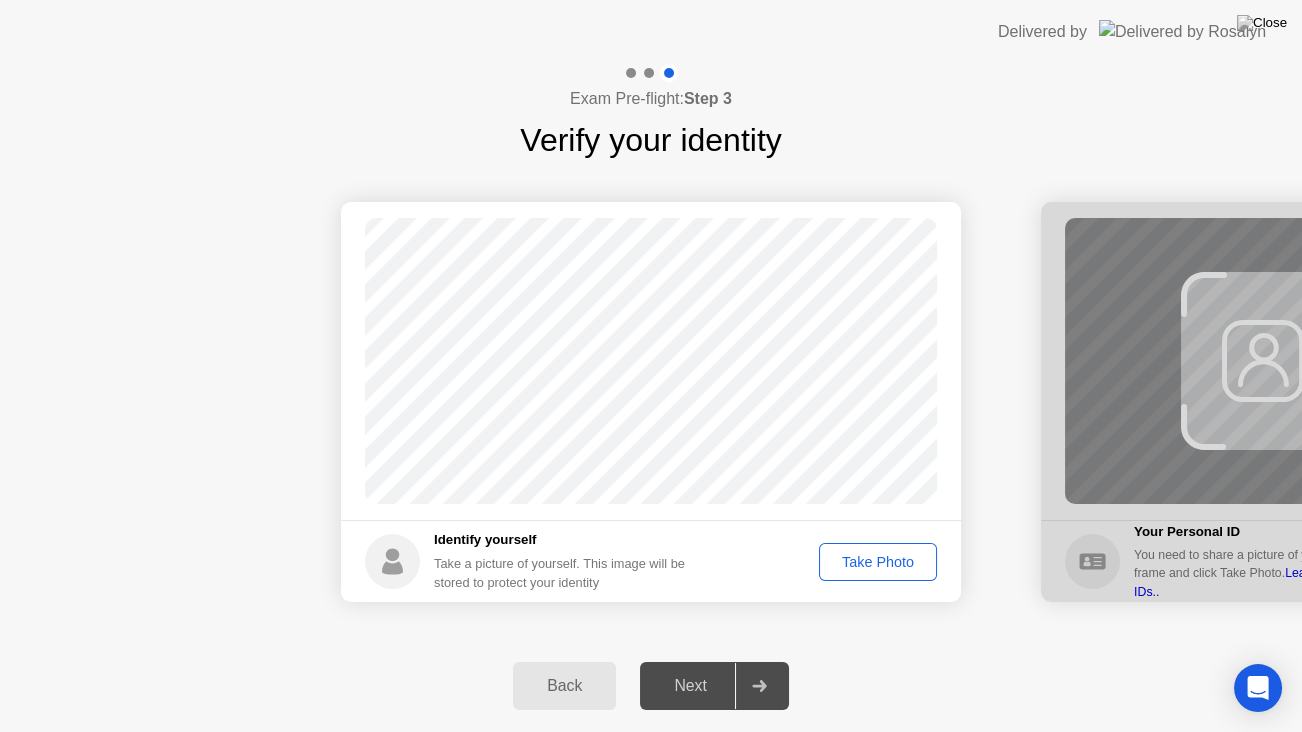 click on "Take Photo" 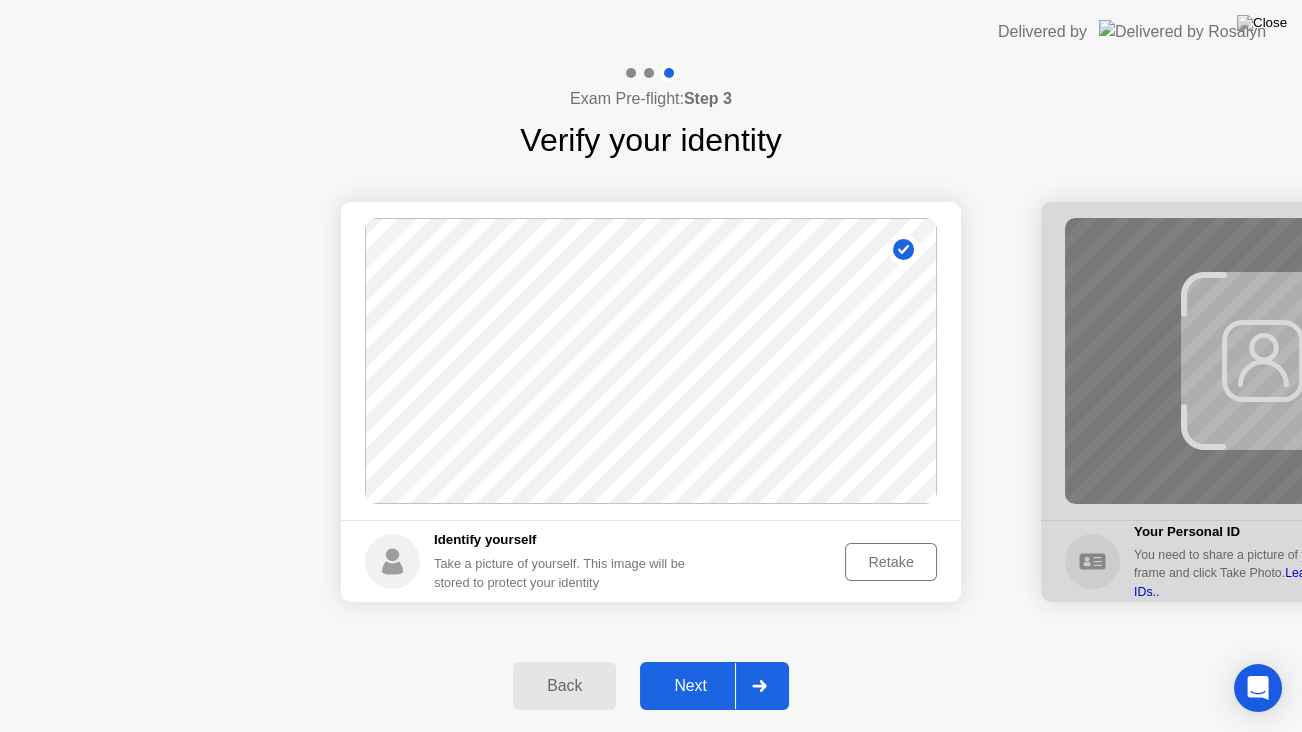 click on "Retake" 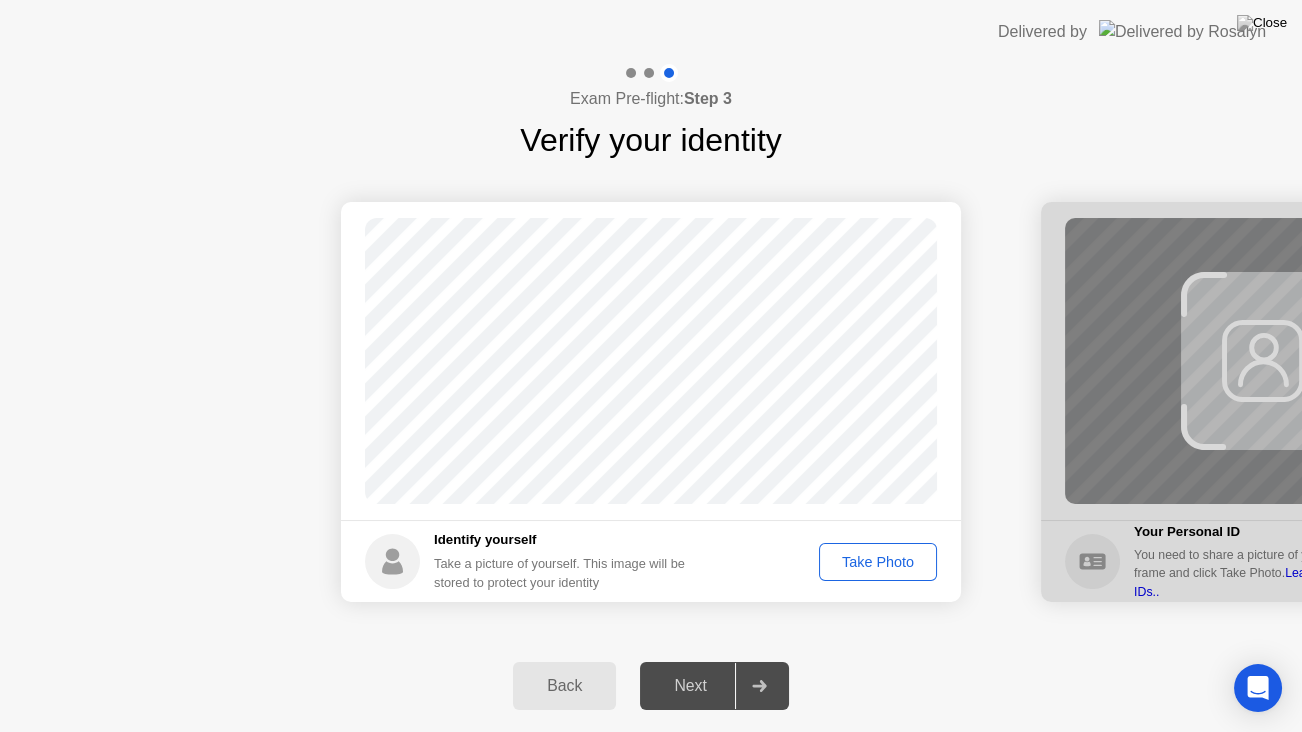 click on "Take Photo" 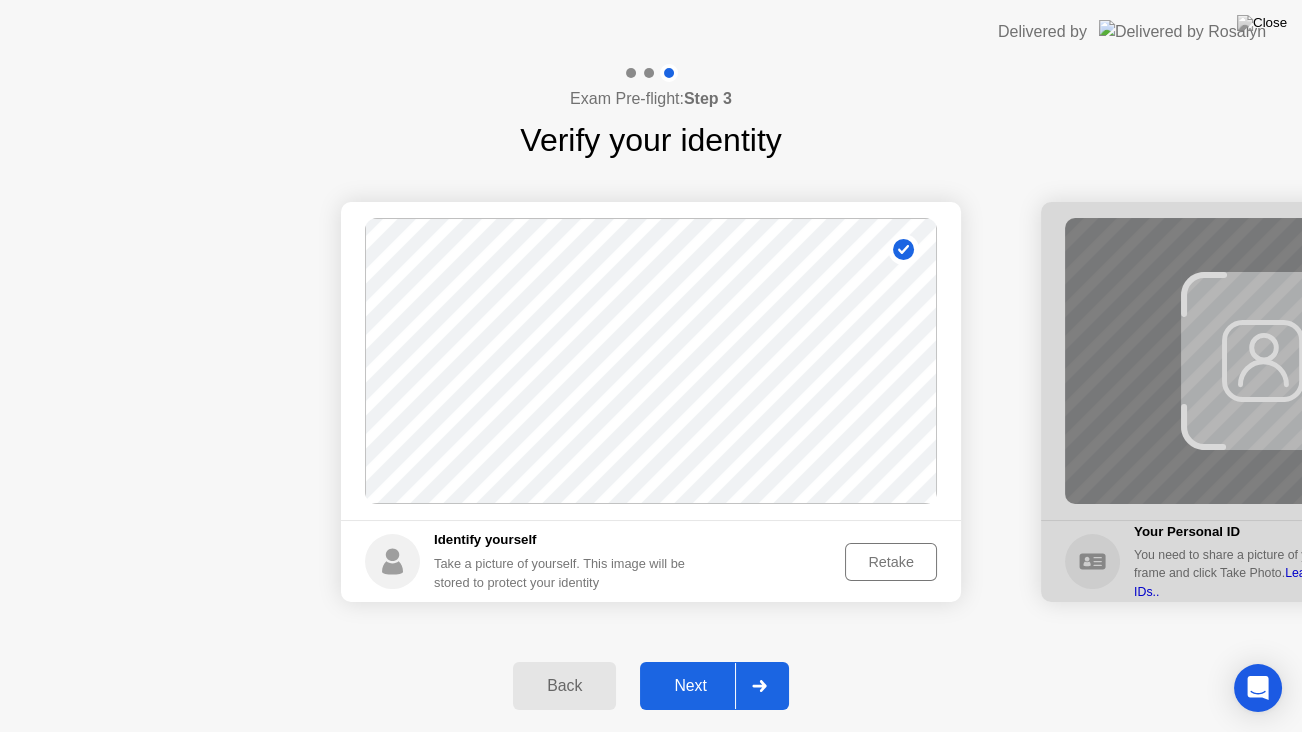 click on "Next" 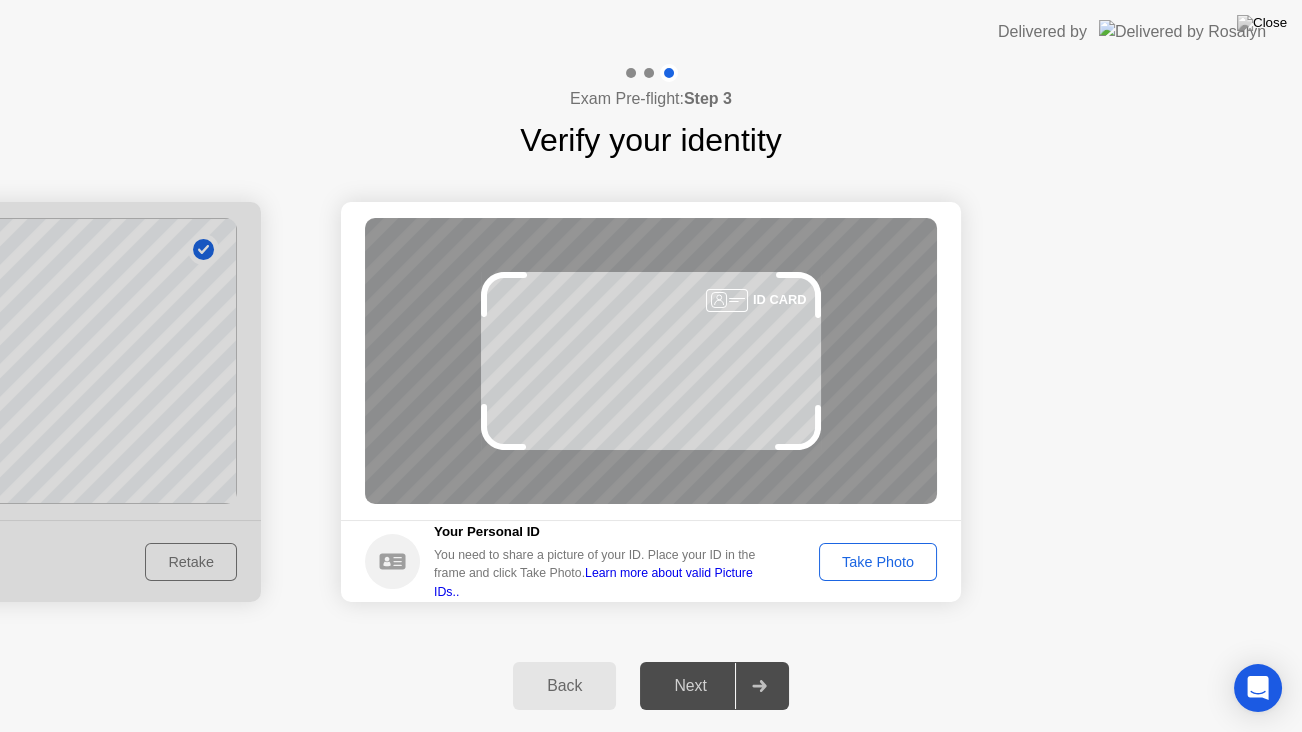 click on "Take Photo" 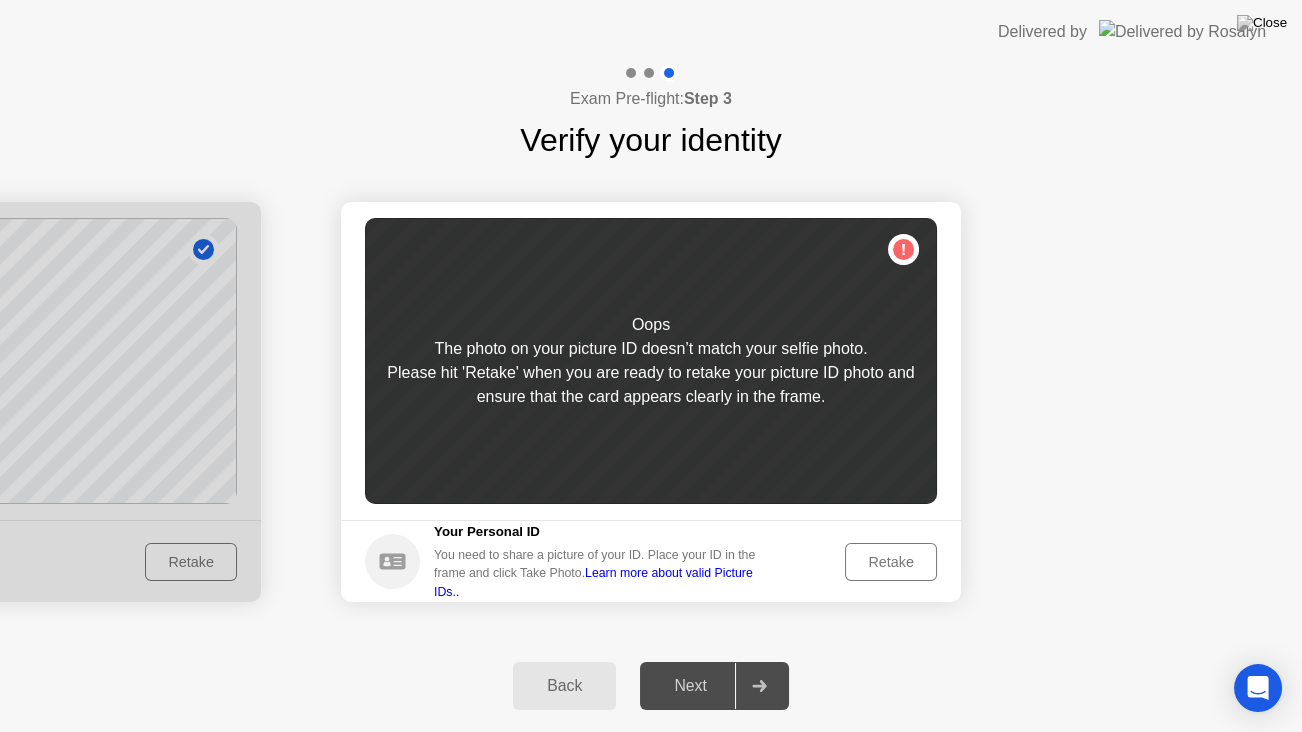 click on "Please hit 'Retake' when you are ready to retake your picture ID photo and ensure that the card appears clearly in the frame." 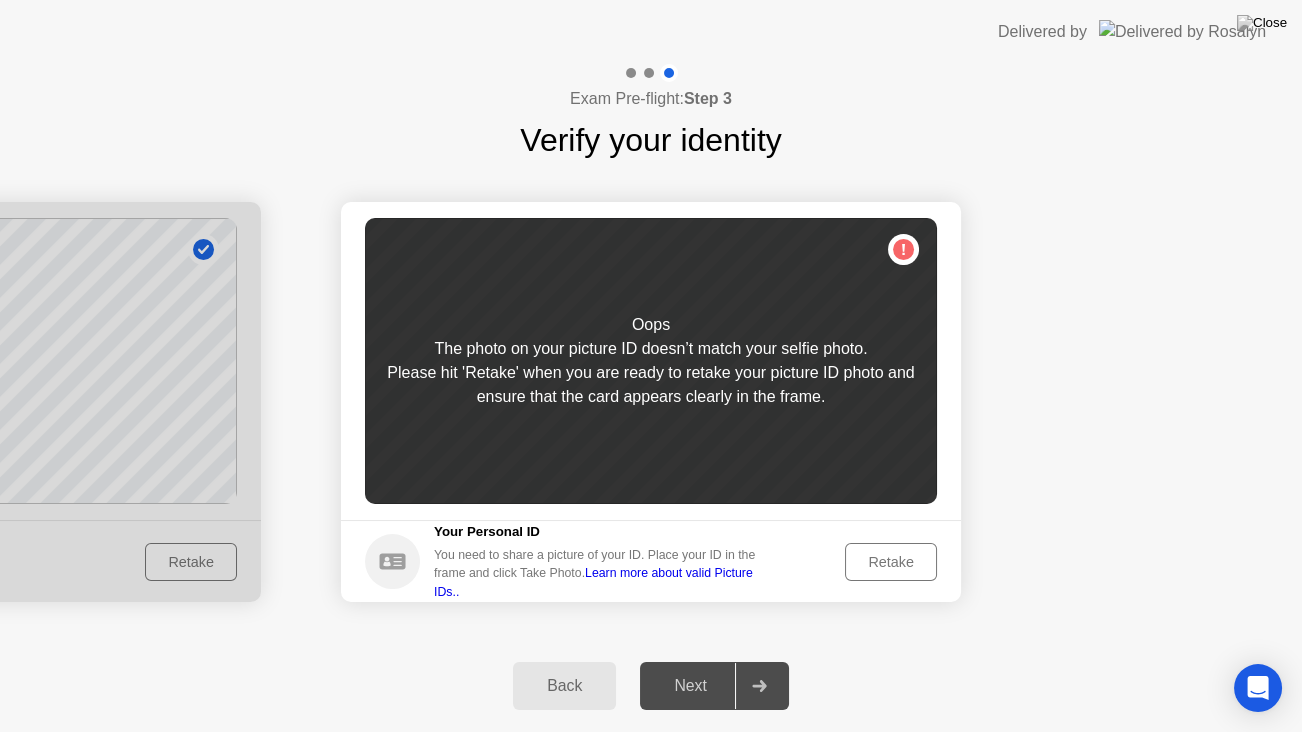 click on "Retake" 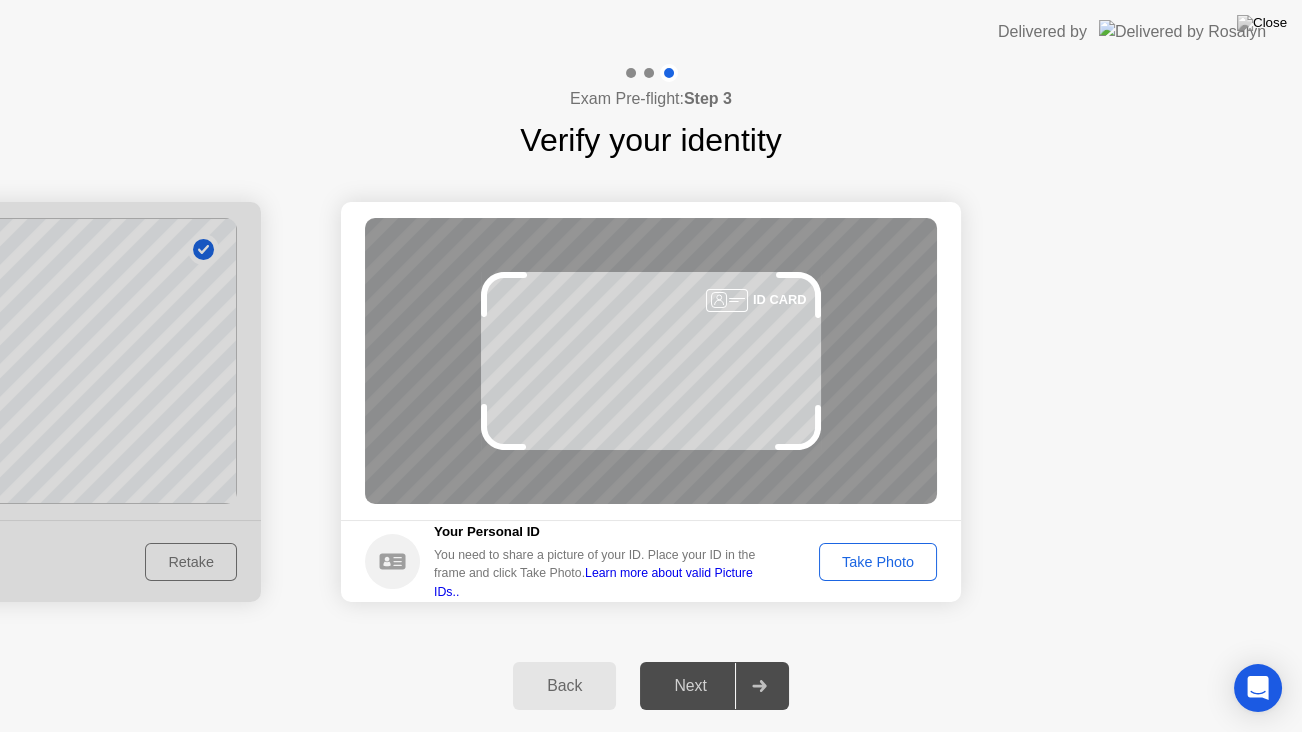 click on "Take Photo" 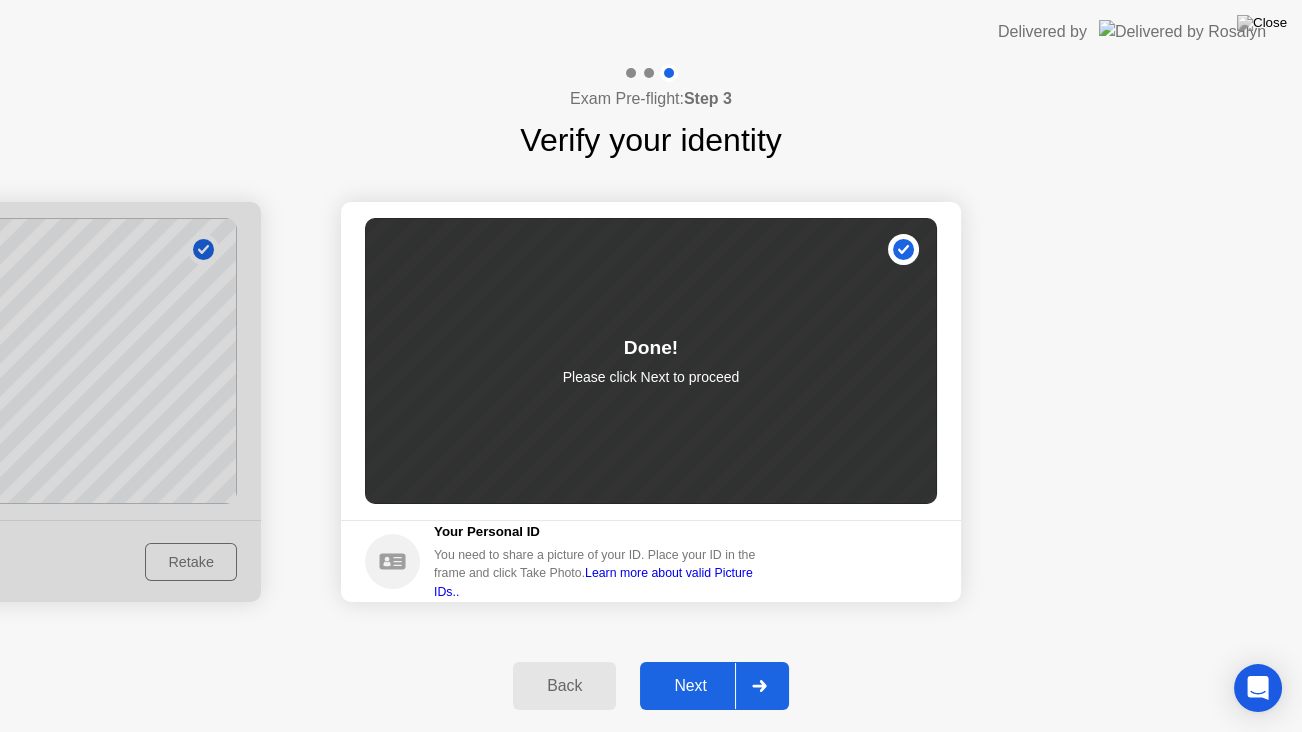 click on "Next" 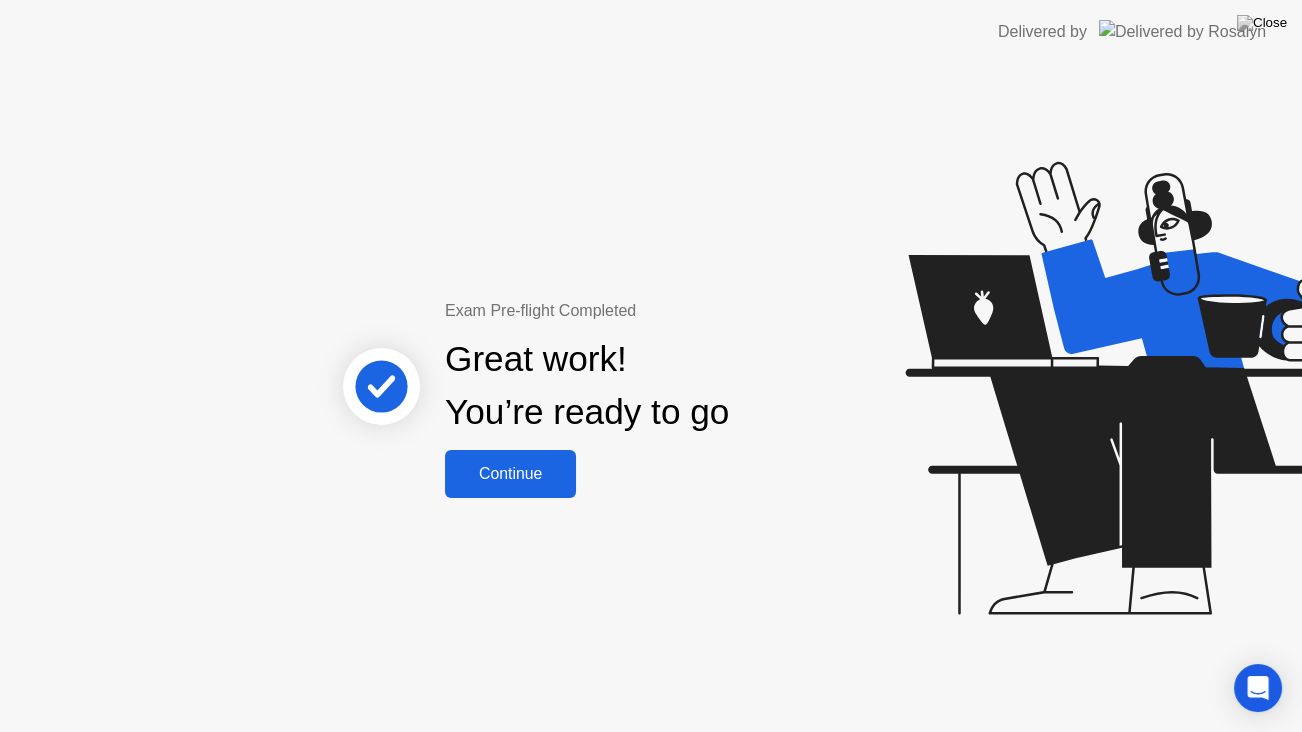 click on "Continue" 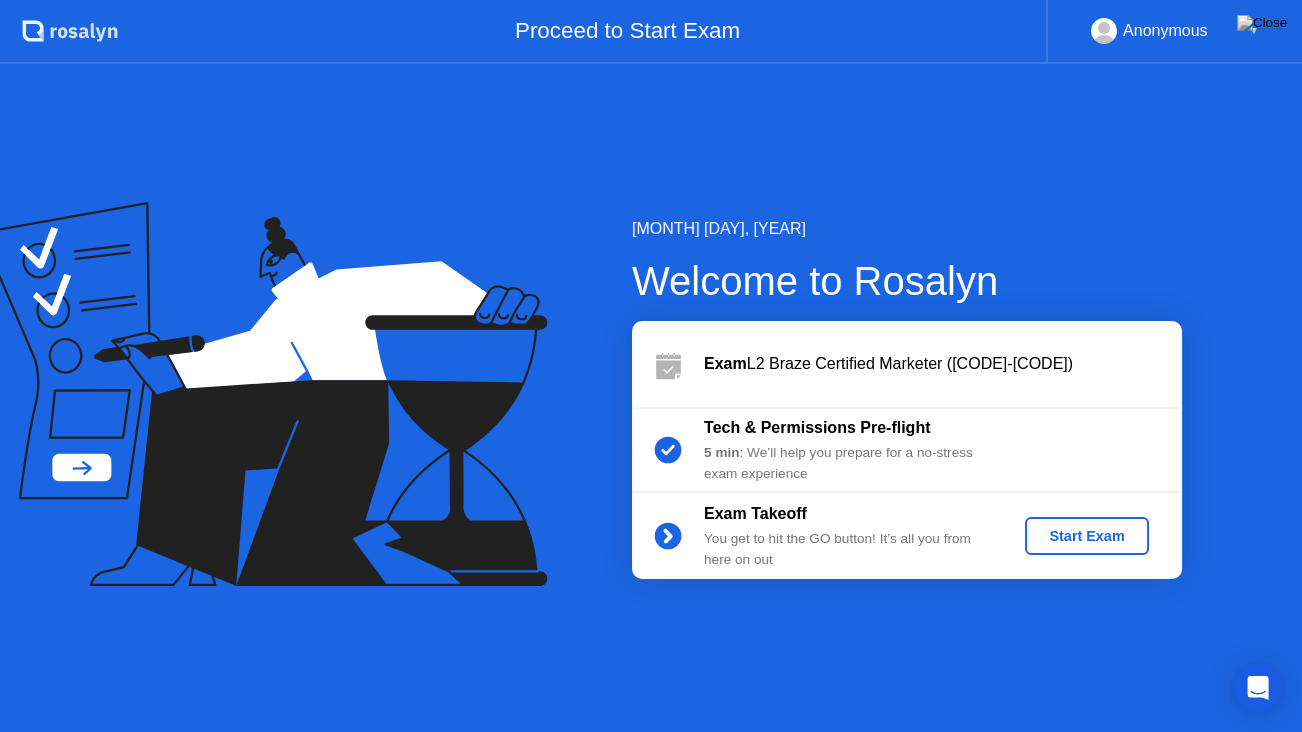 click on "Start Exam" 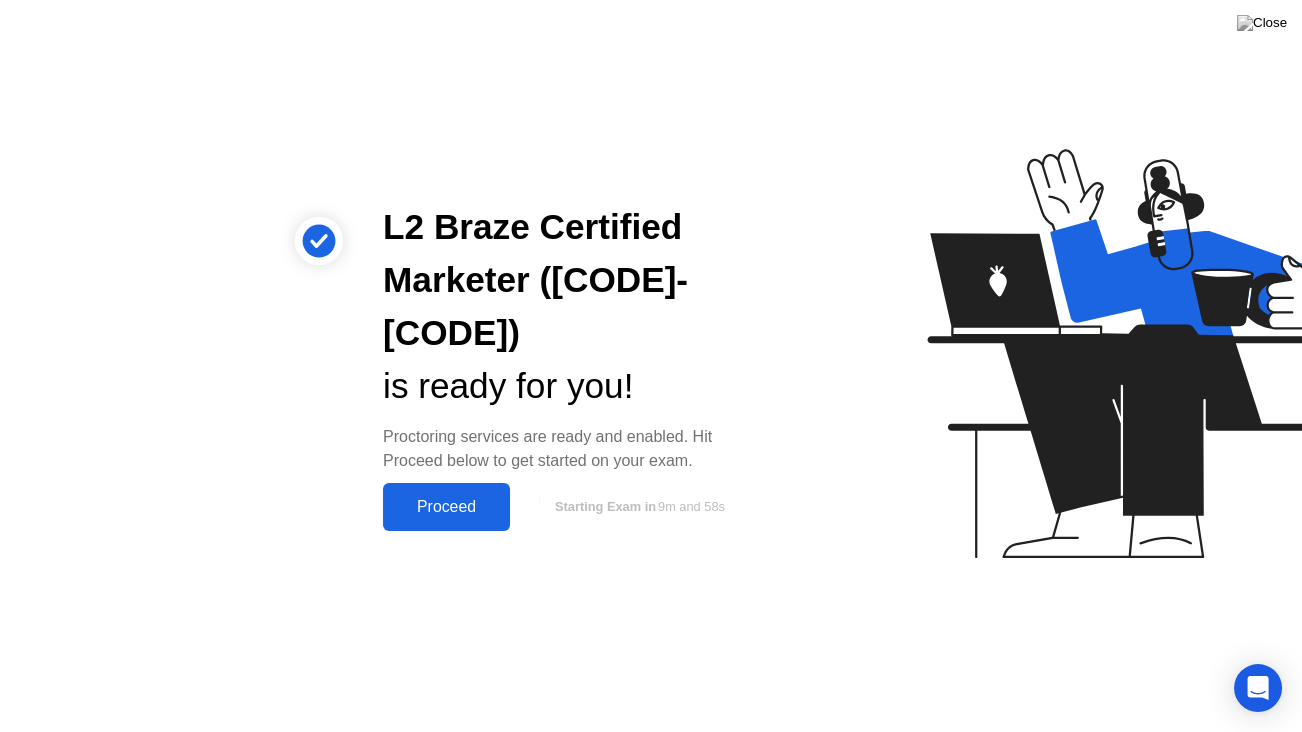 click on "Proceed" 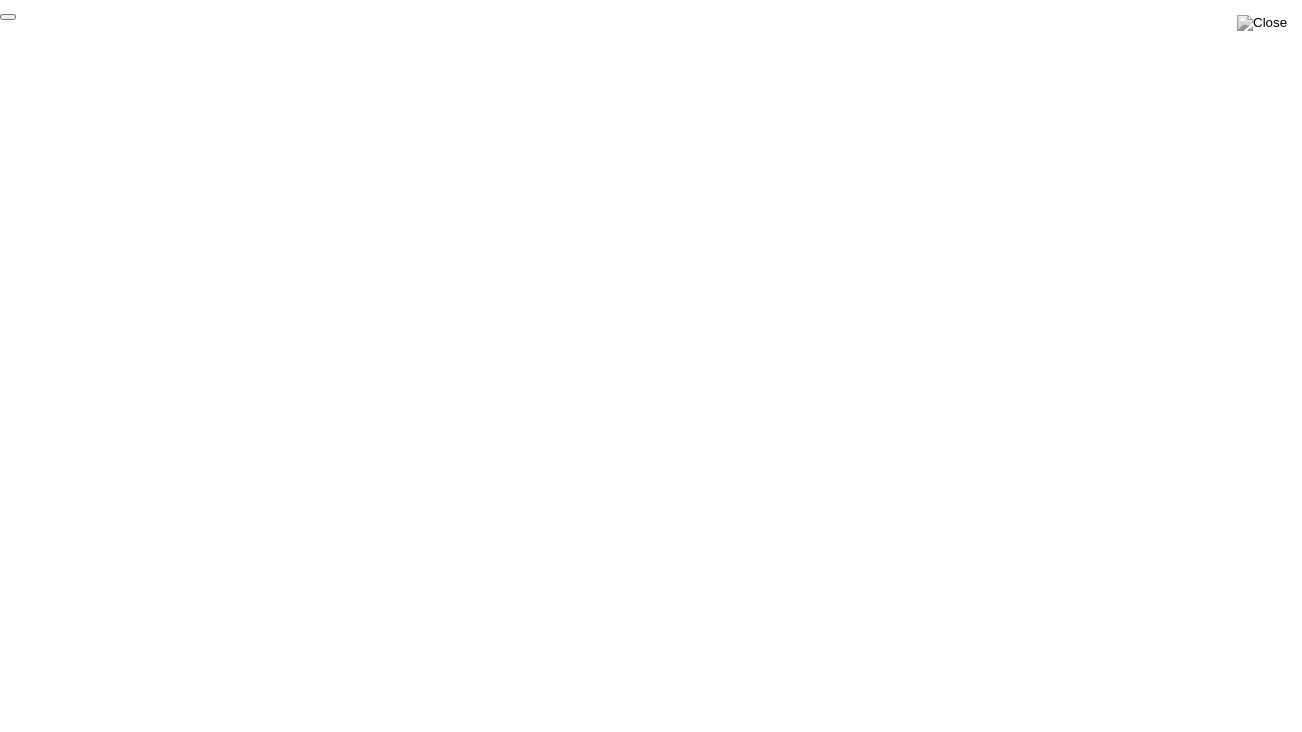 click on "End Proctoring Session" 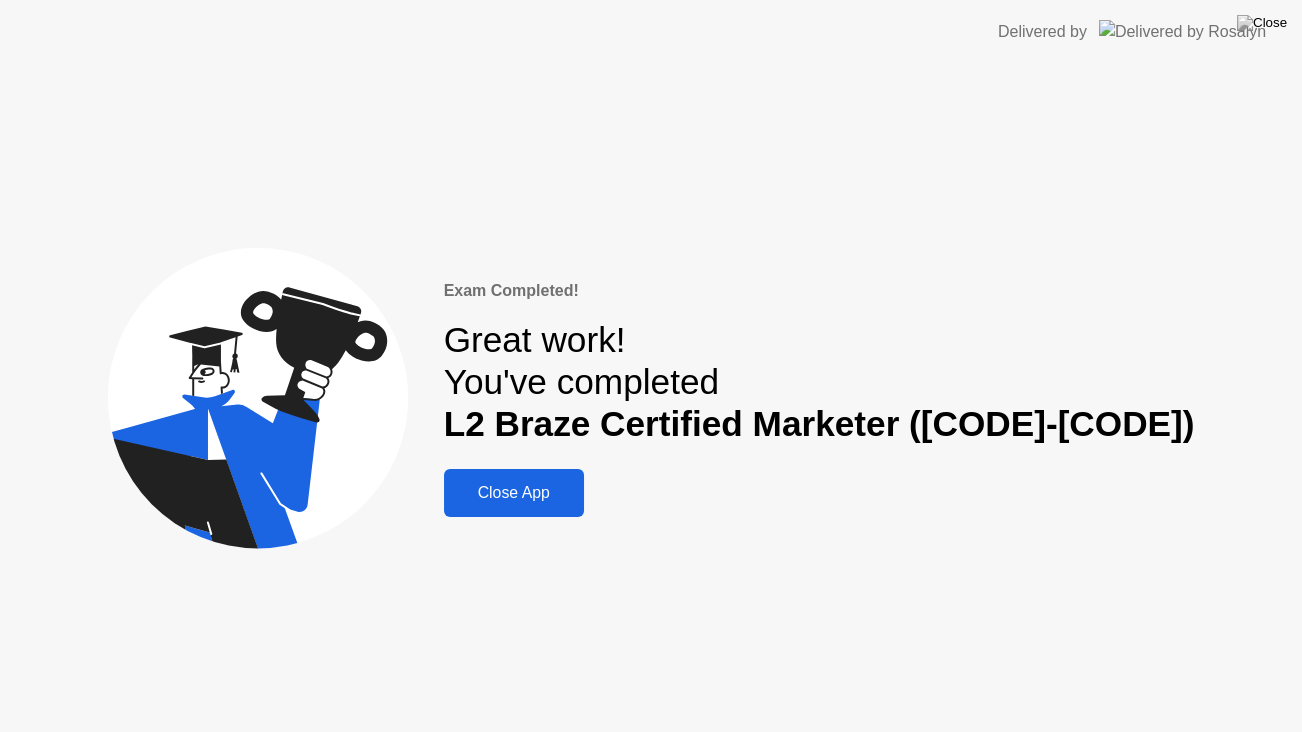 click on "Close App" 